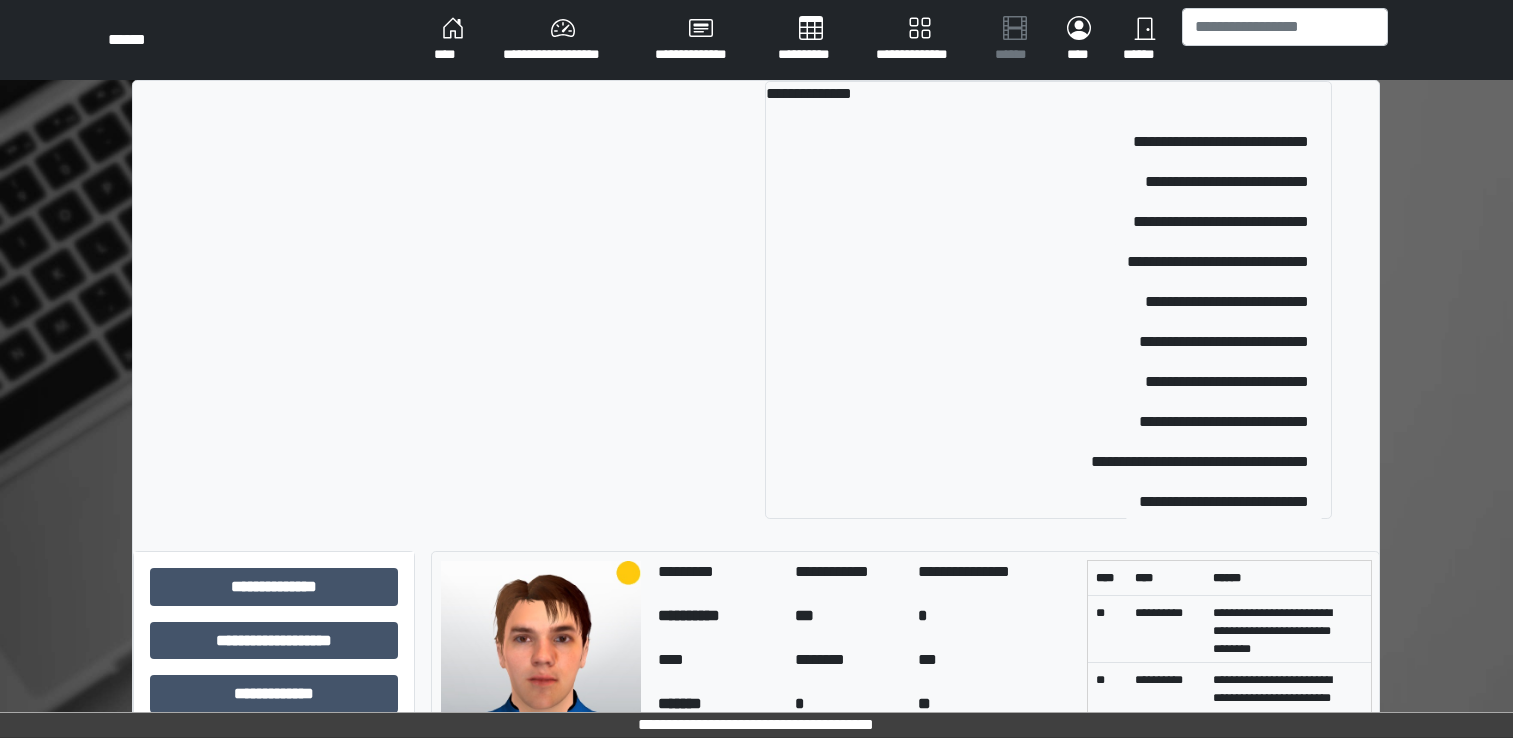 scroll, scrollTop: 237, scrollLeft: 0, axis: vertical 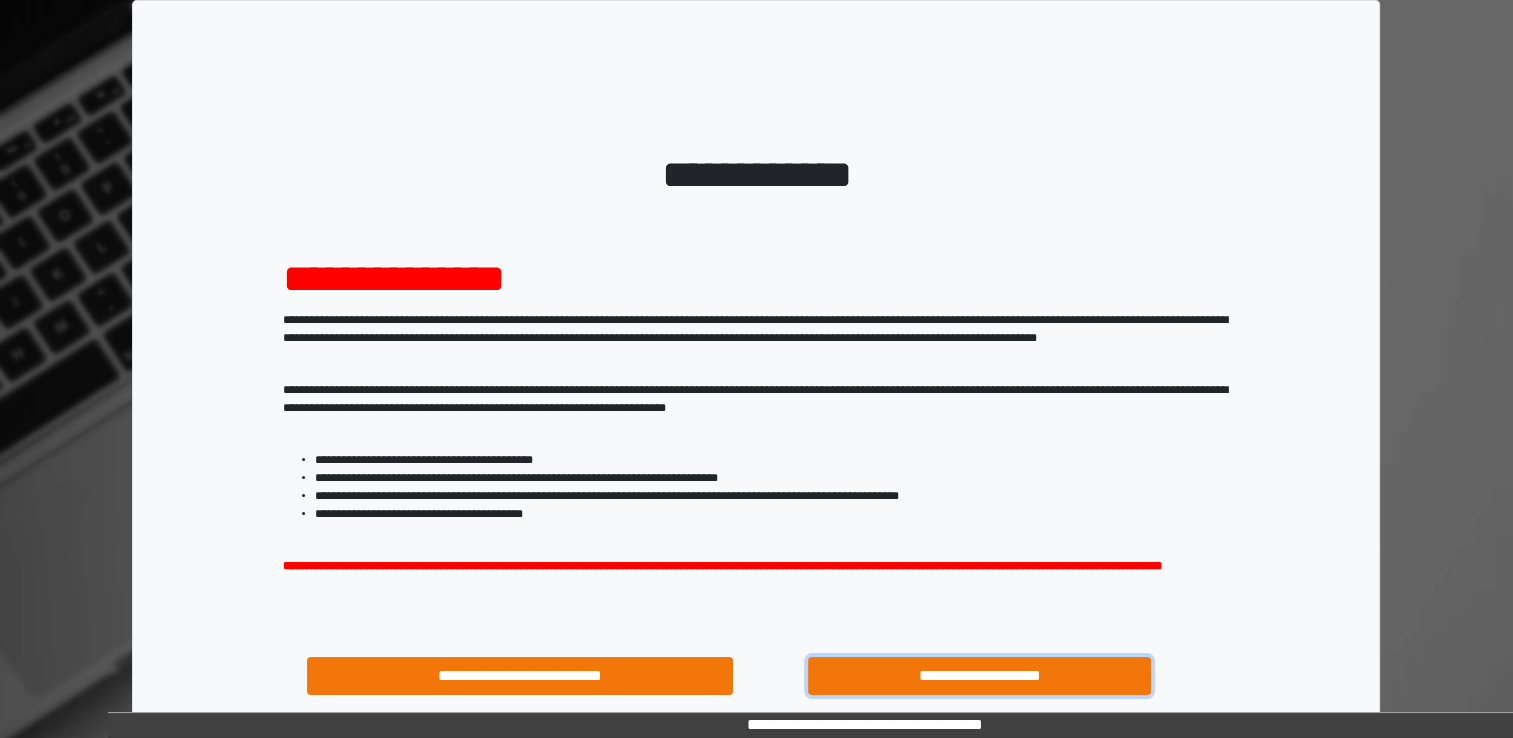 click on "**********" at bounding box center (980, 676) 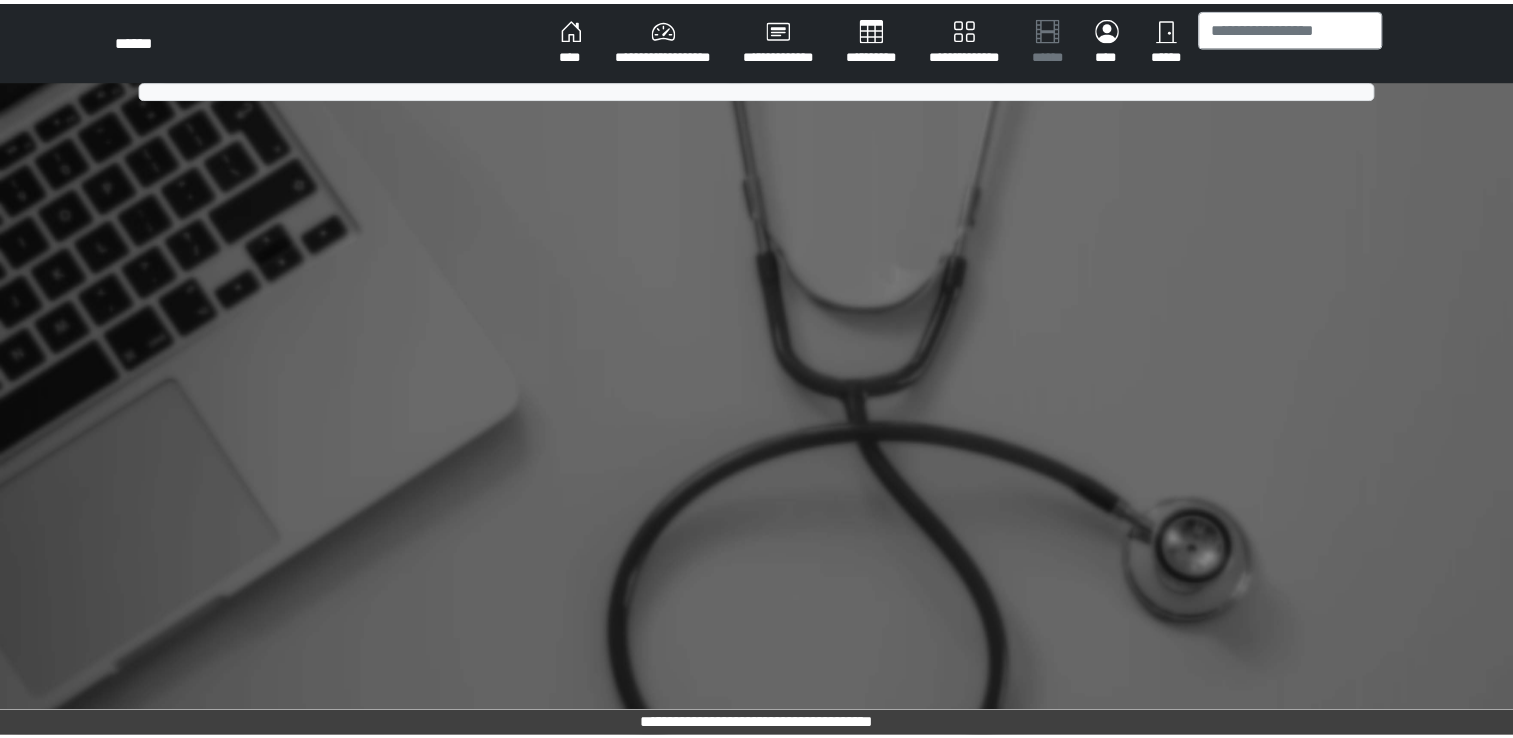 scroll, scrollTop: 0, scrollLeft: 0, axis: both 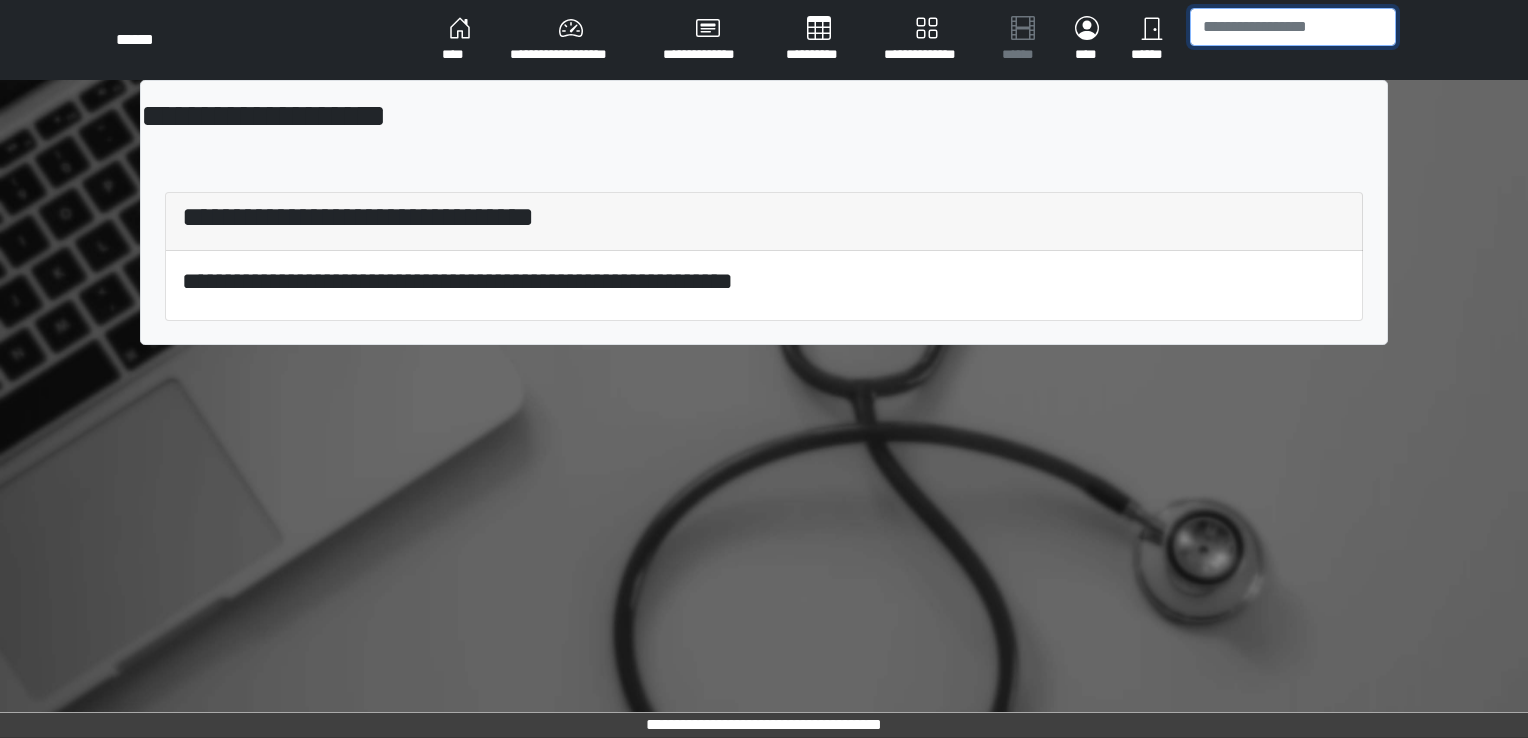 click at bounding box center [1293, 27] 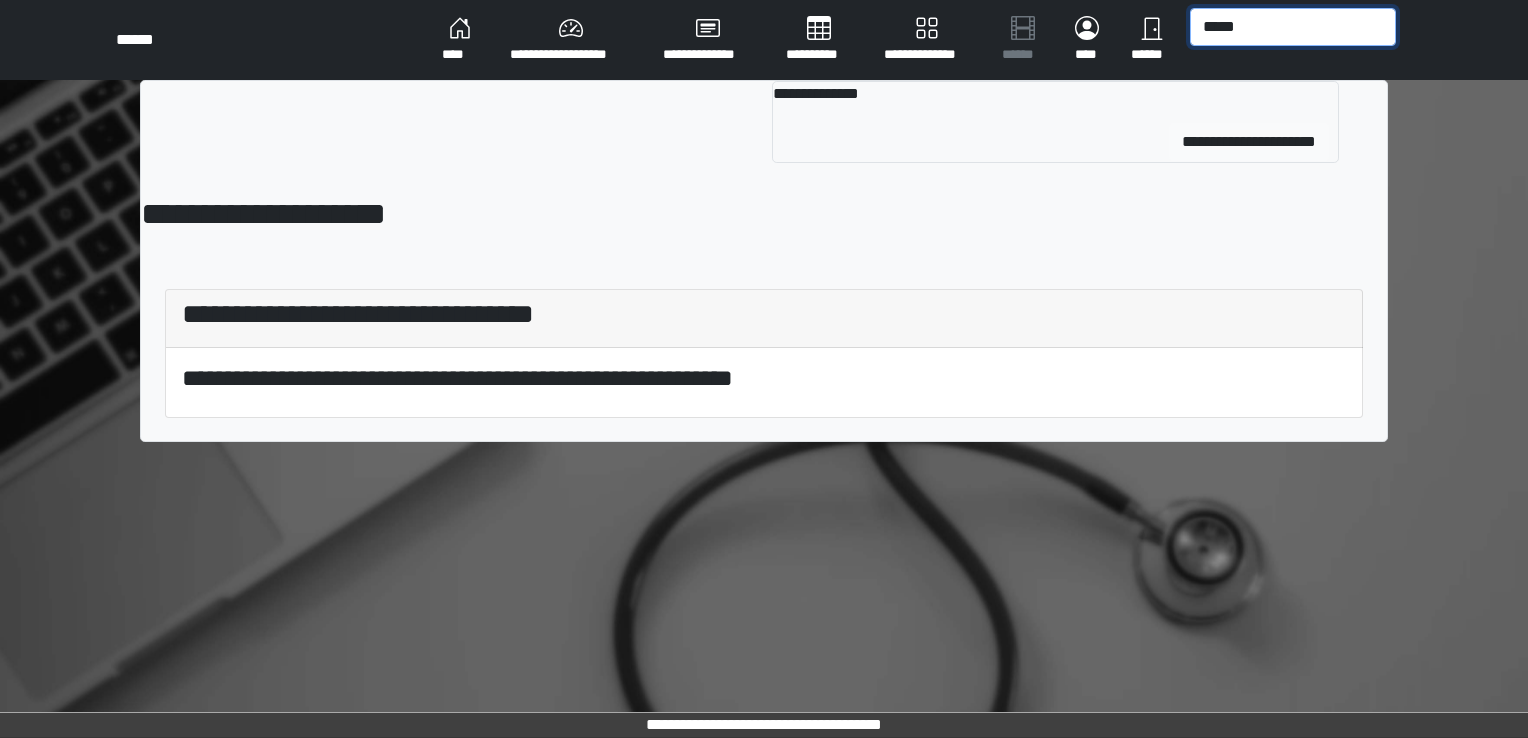 type on "*****" 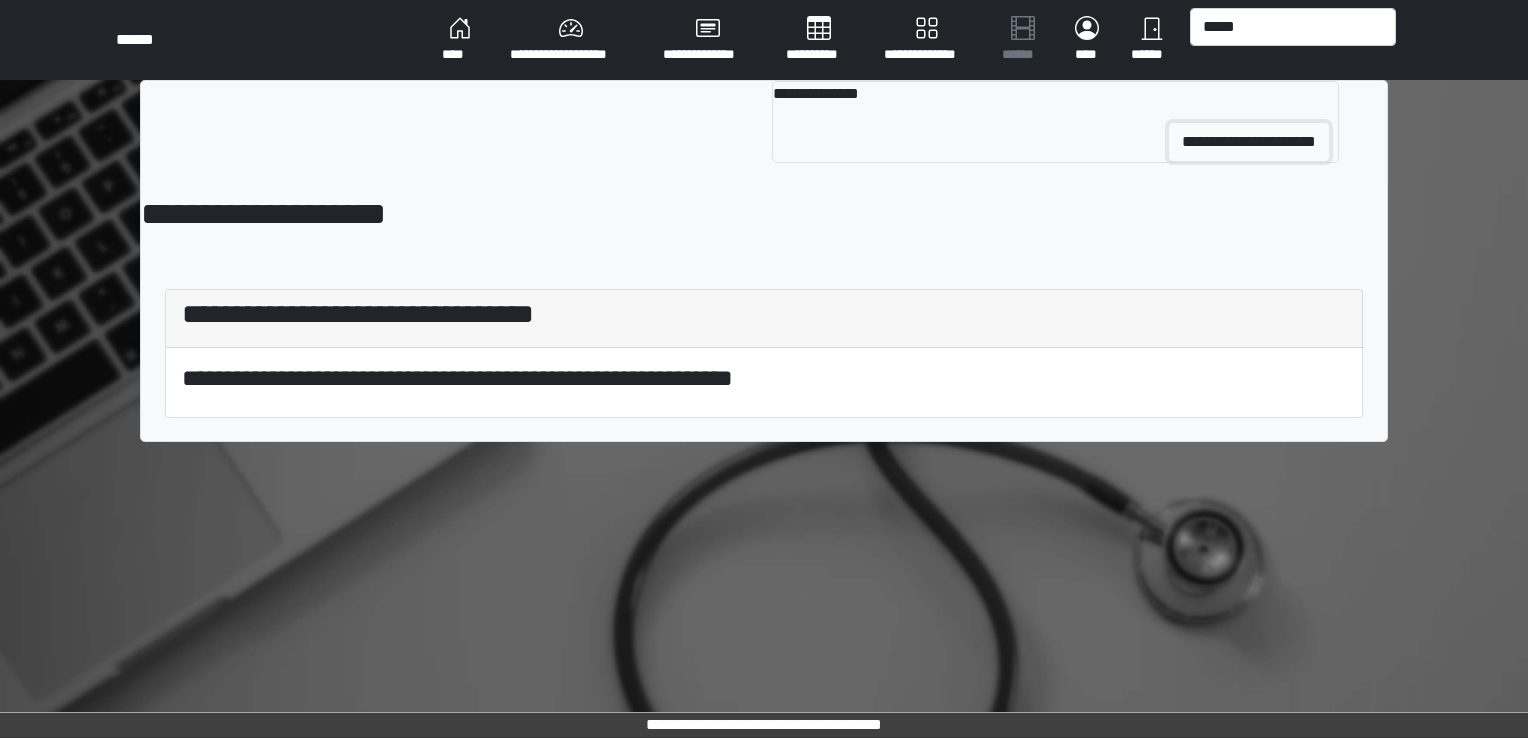 click on "**********" at bounding box center (1249, 142) 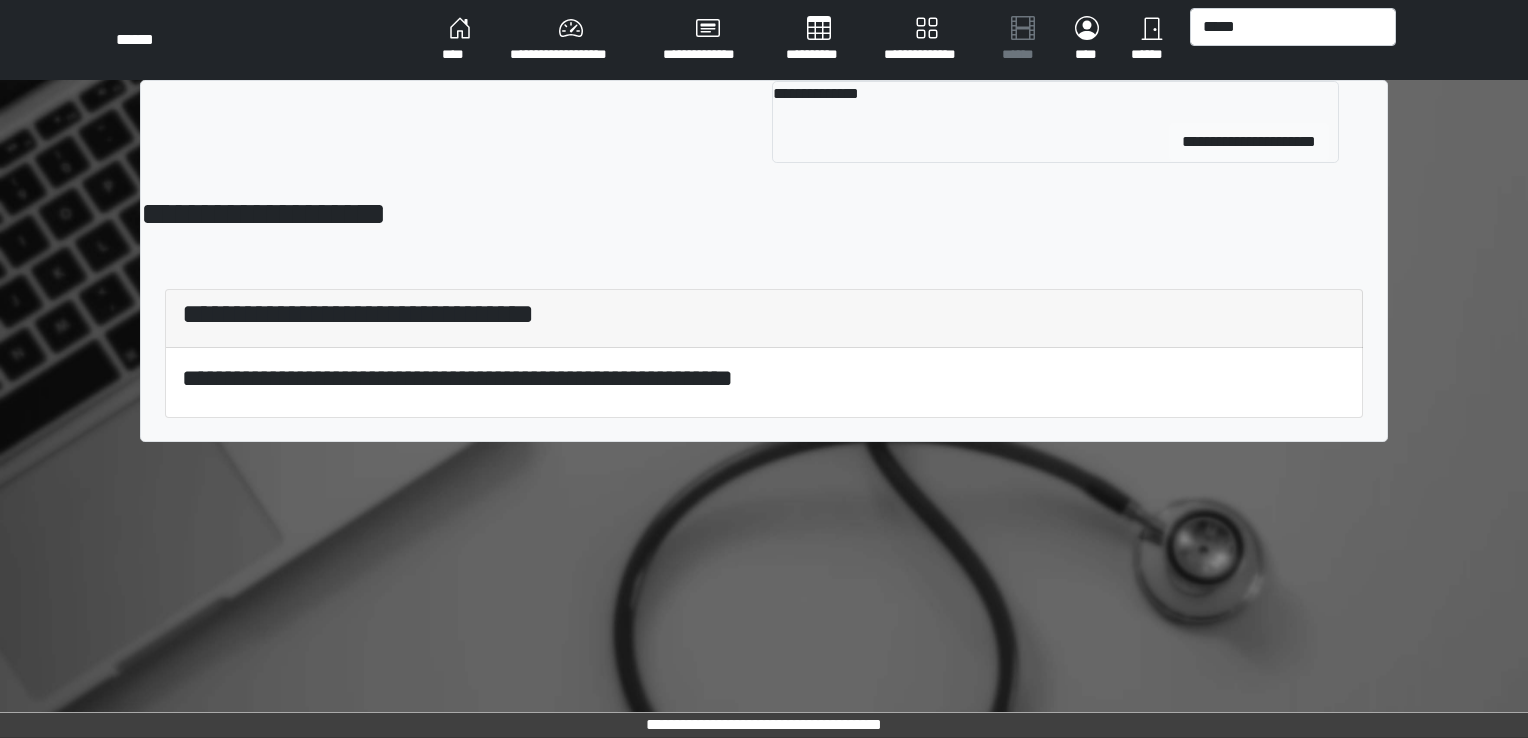 type 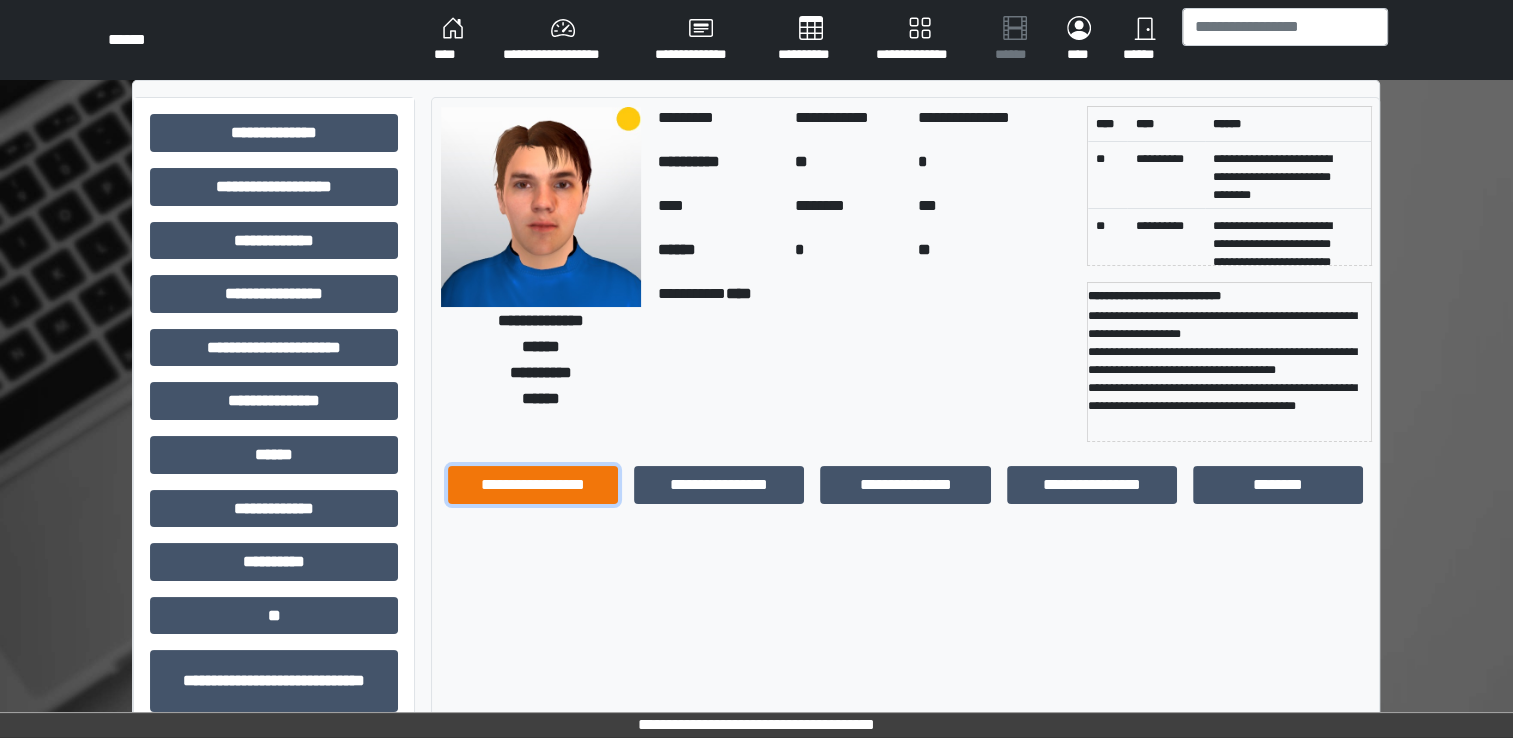 click on "**********" at bounding box center (533, 485) 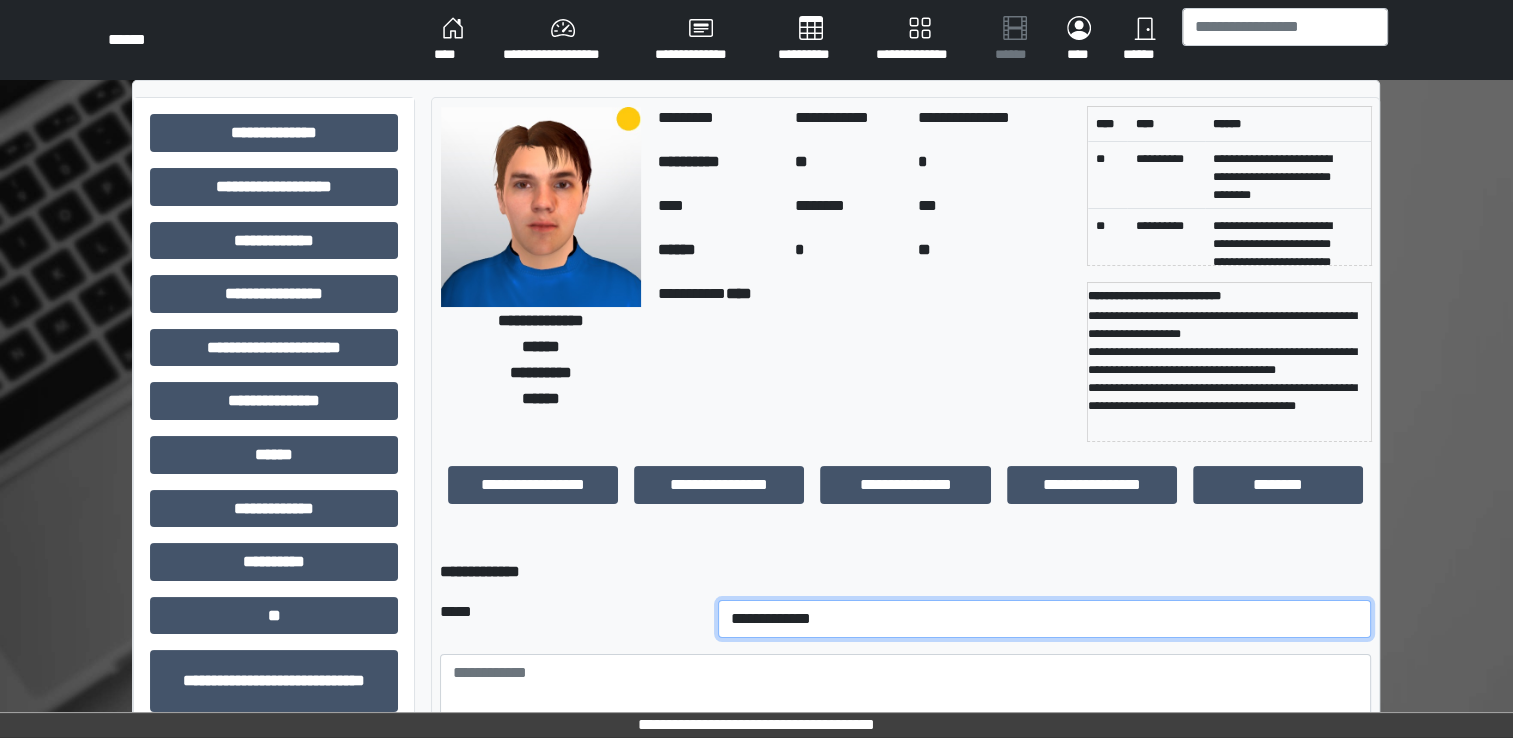 click on "**********" at bounding box center (1045, 619) 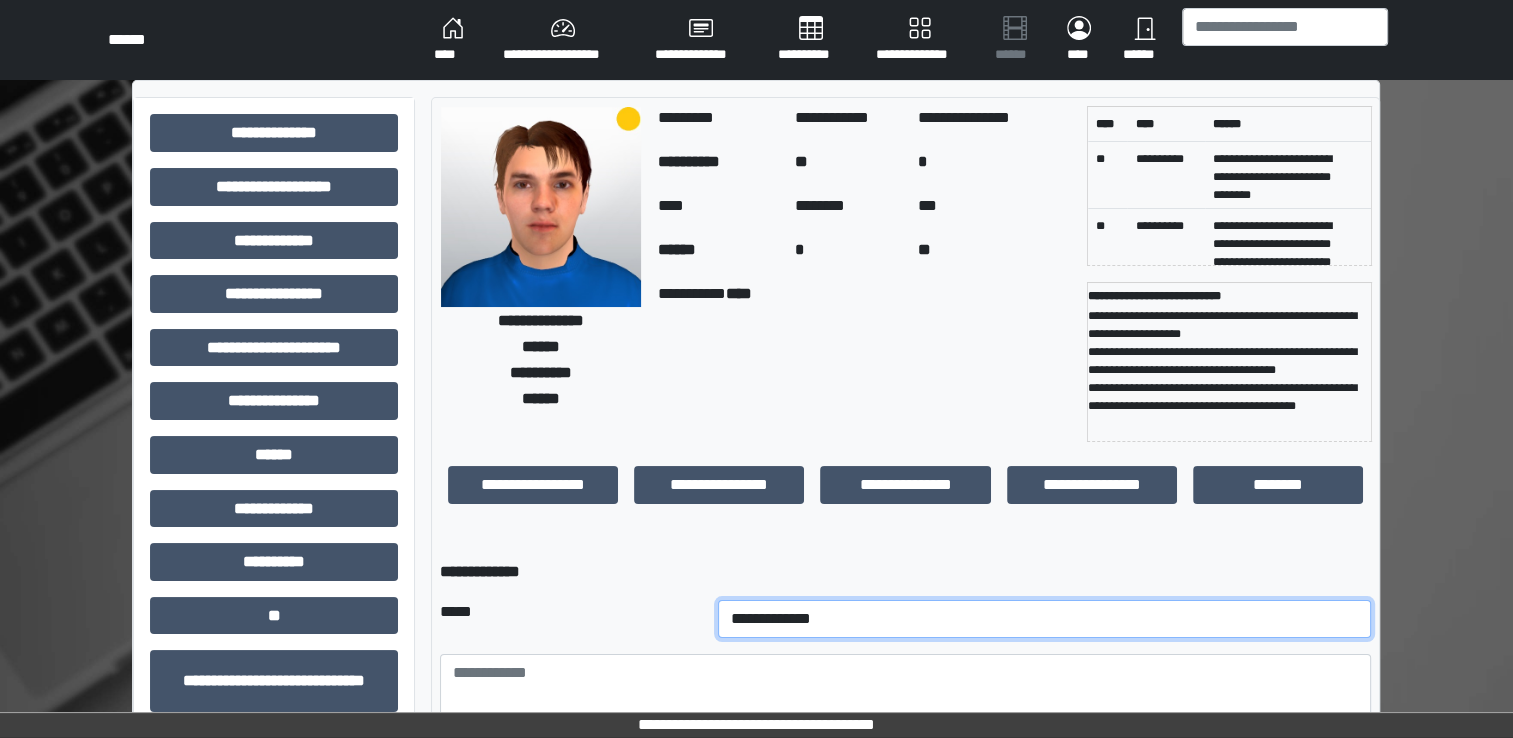 select on "*" 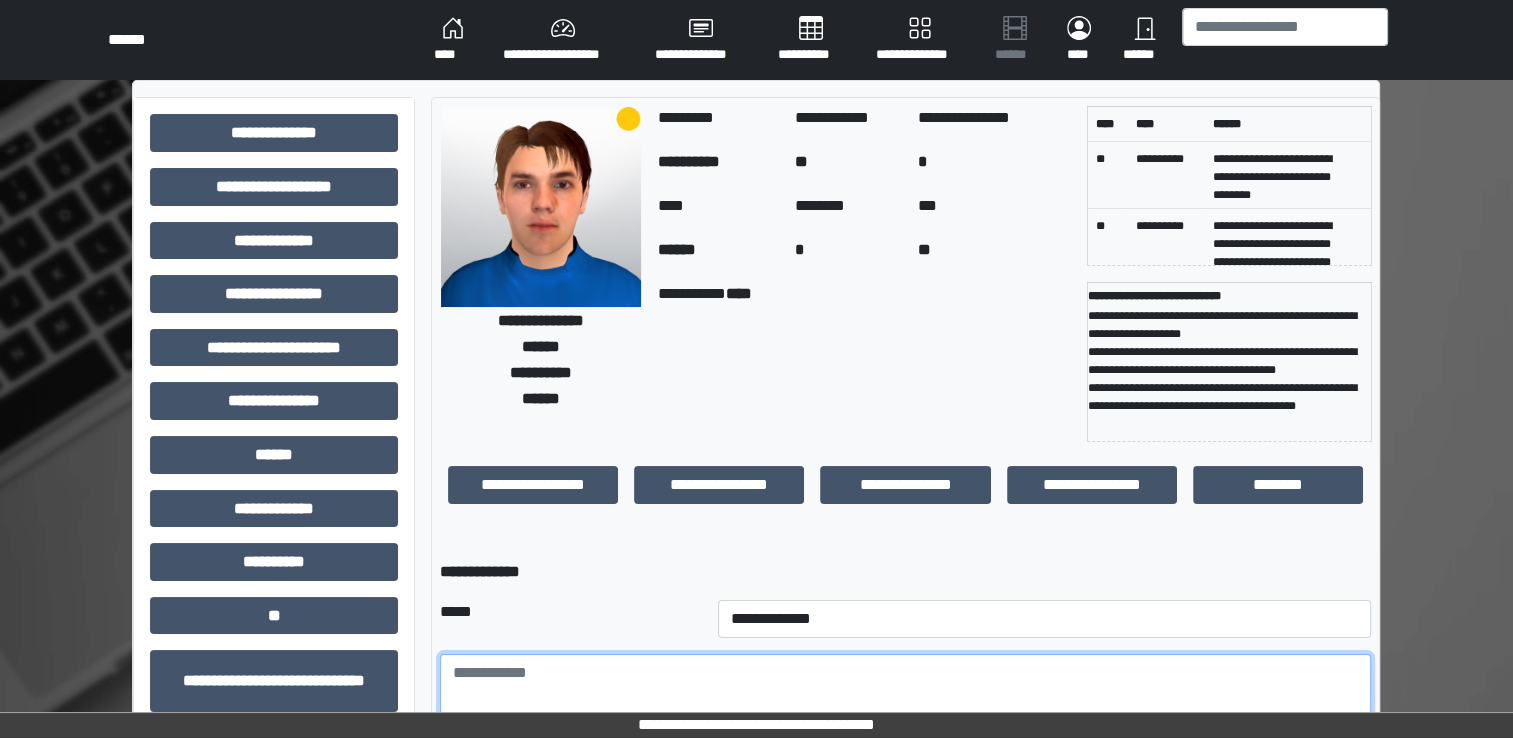 click at bounding box center [905, 709] 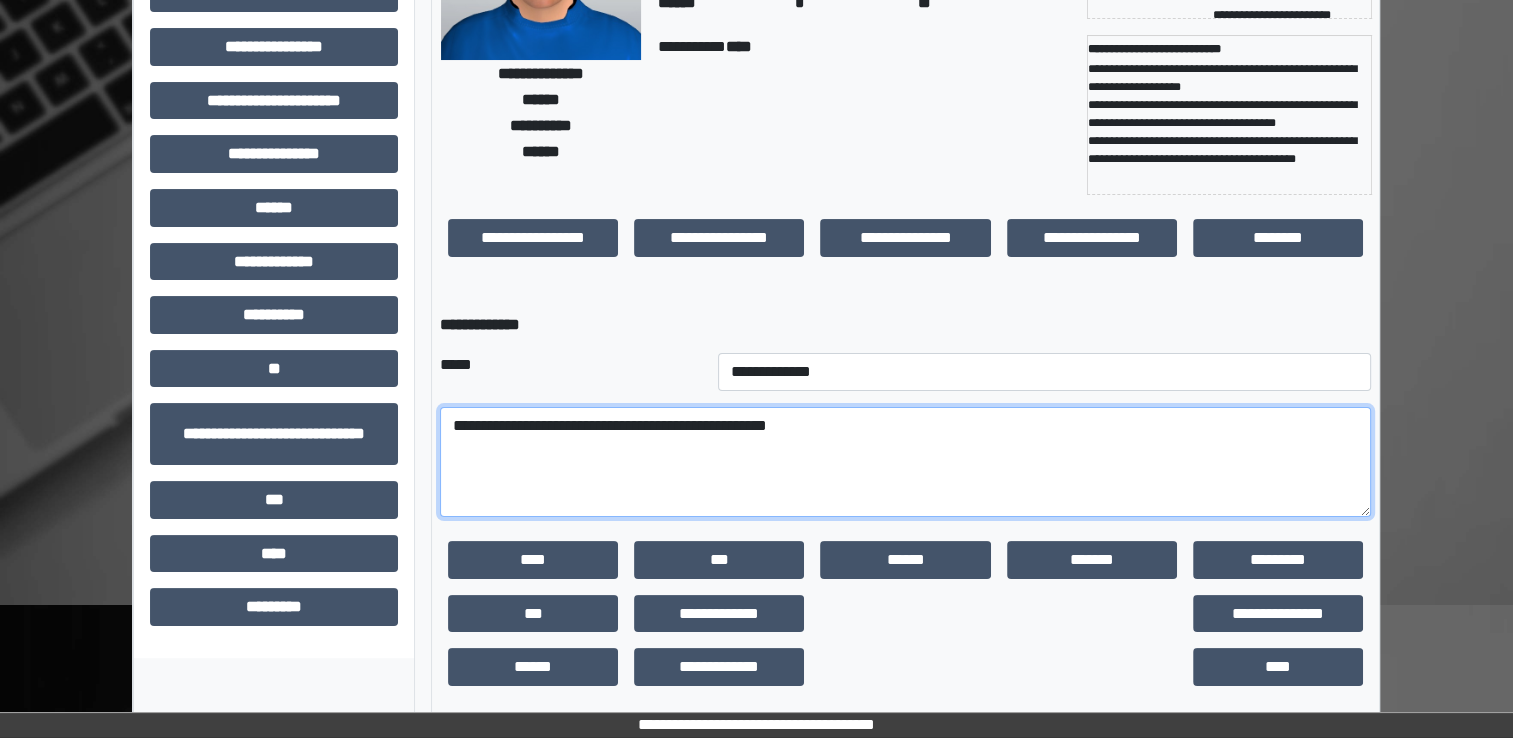 scroll, scrollTop: 249, scrollLeft: 0, axis: vertical 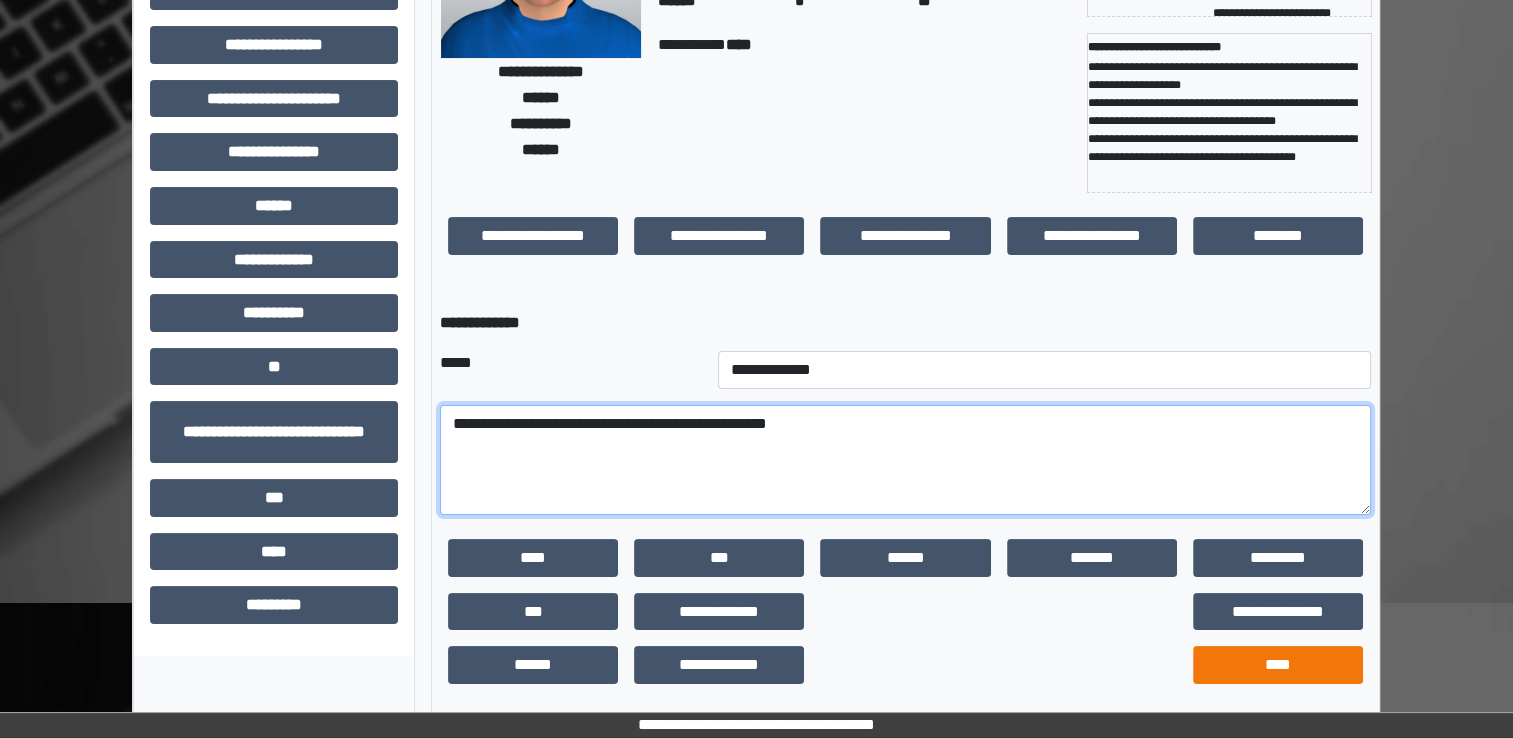 type on "**********" 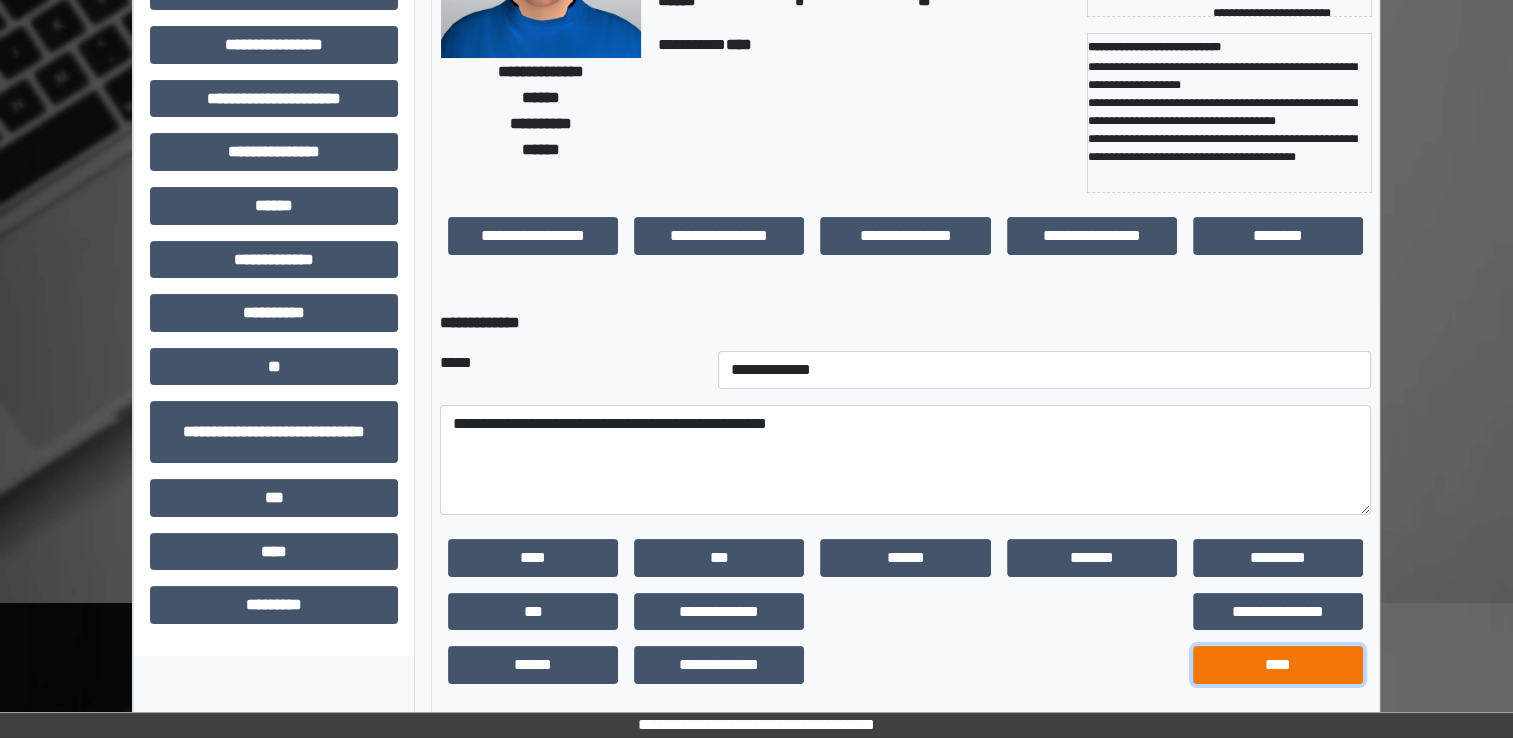 click on "****" at bounding box center [1278, 665] 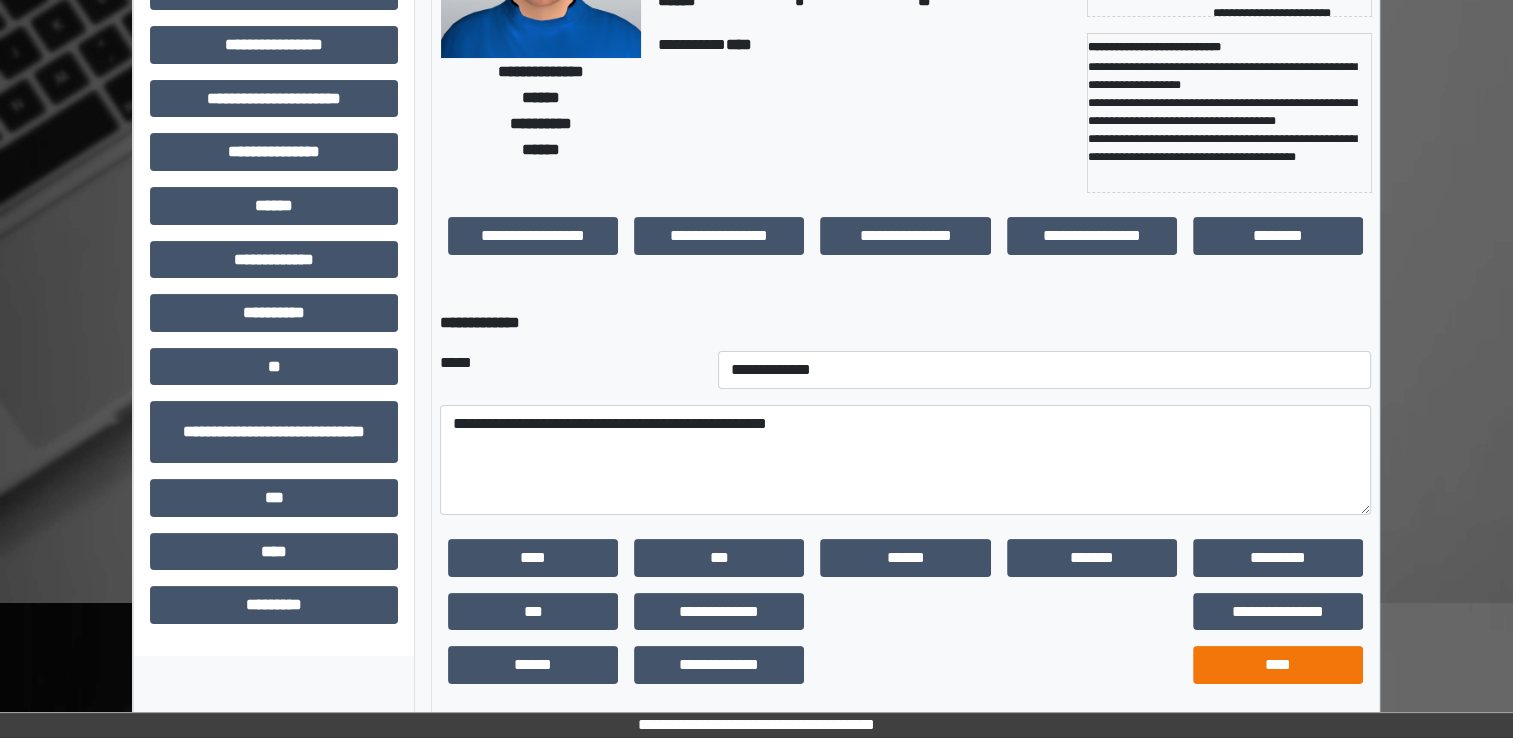 scroll, scrollTop: 184, scrollLeft: 0, axis: vertical 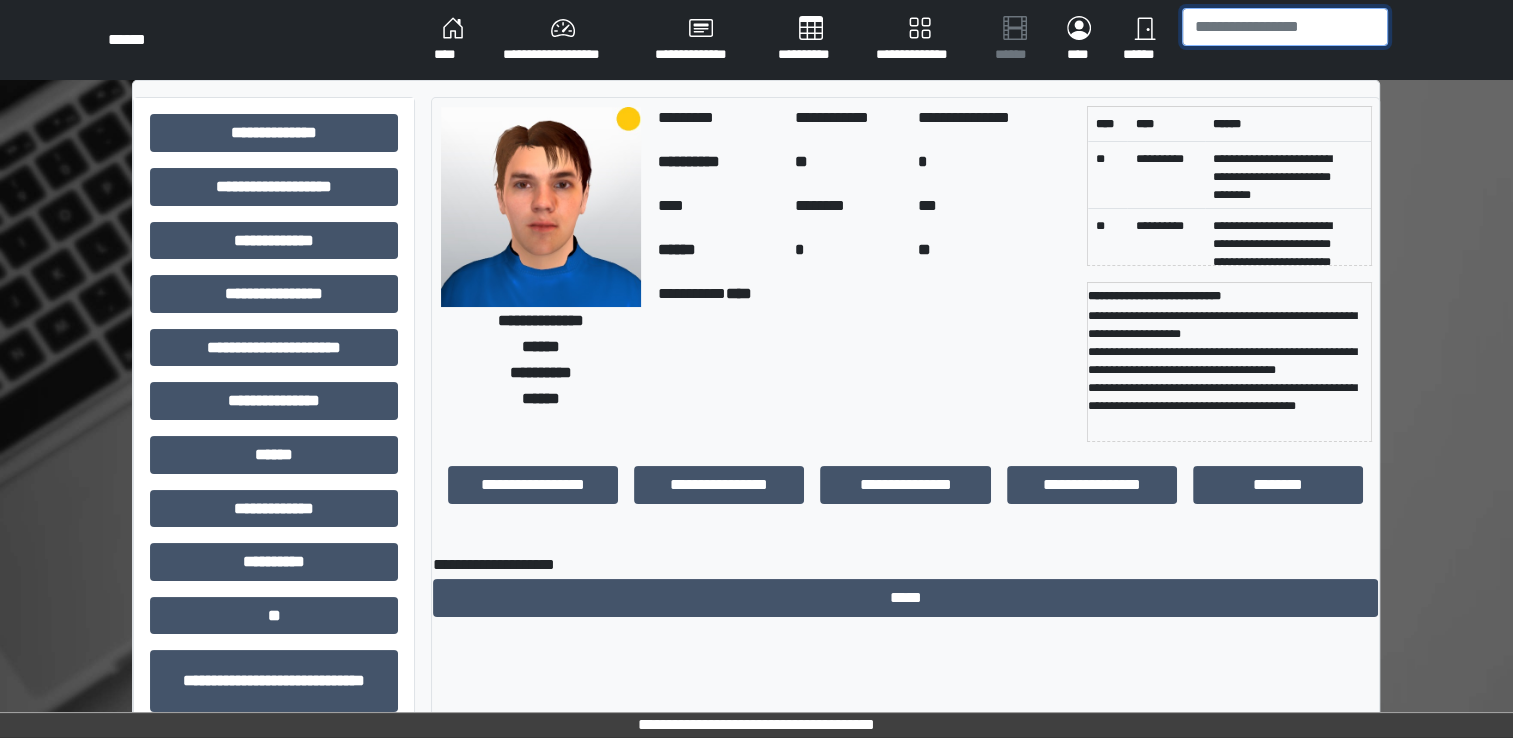 click at bounding box center [1285, 27] 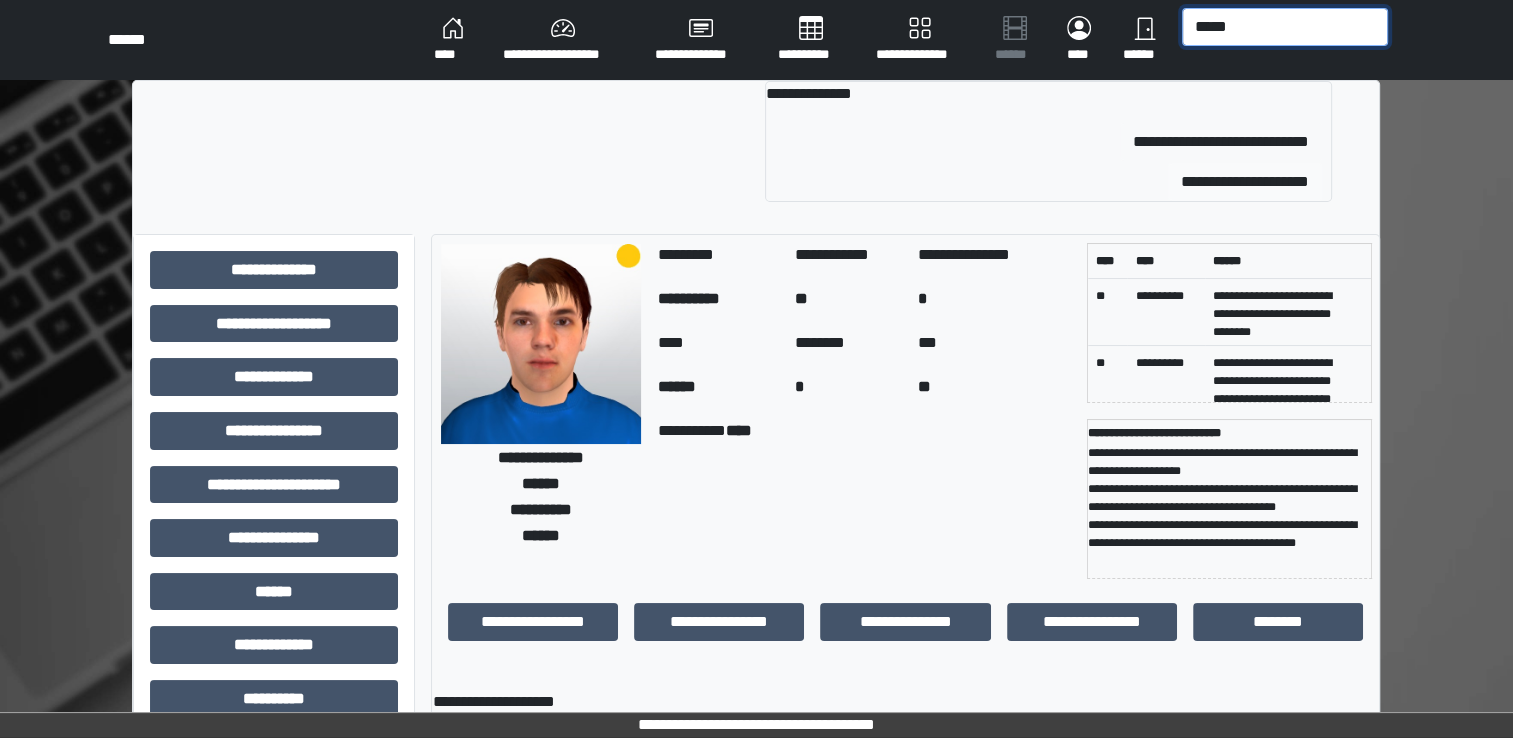 type on "*****" 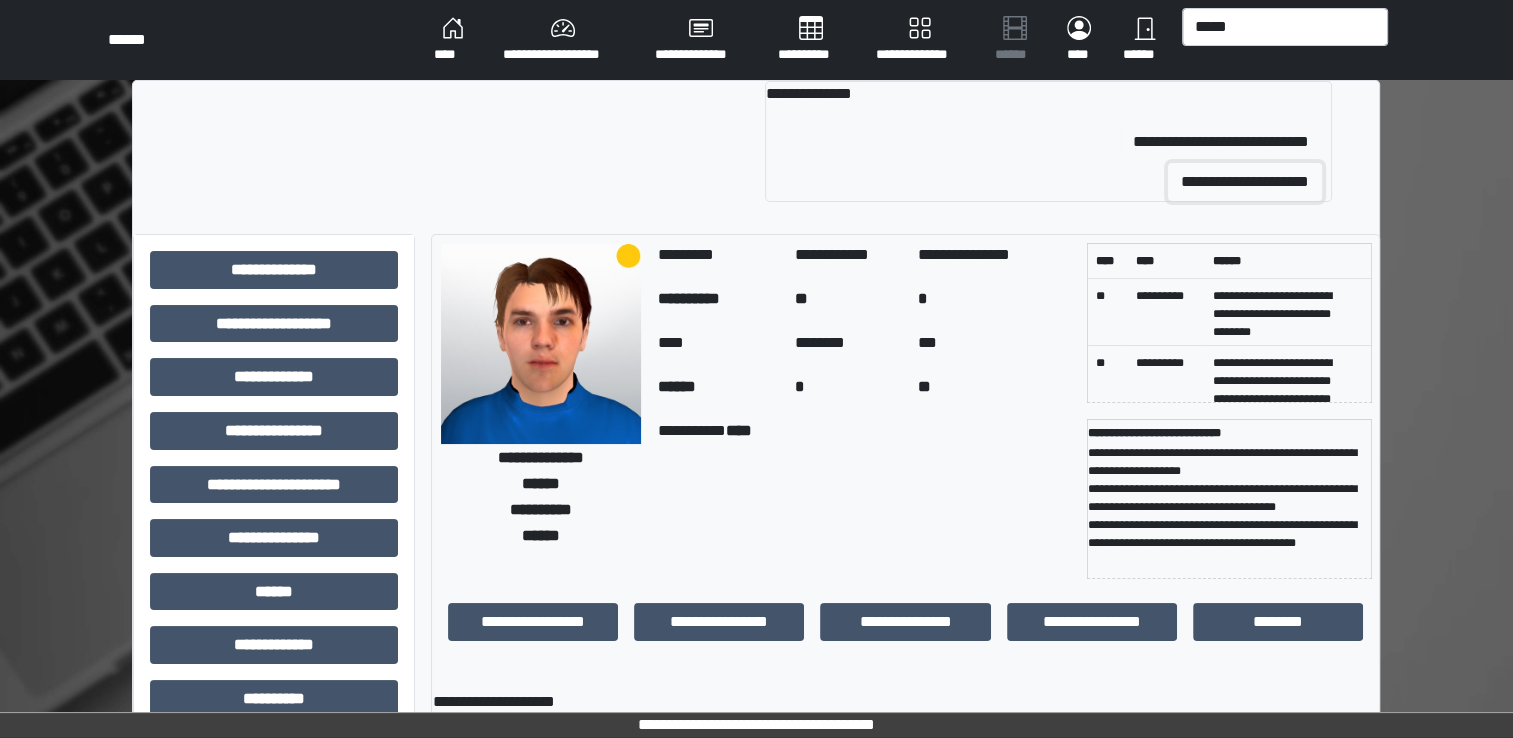 click on "**********" at bounding box center [1245, 182] 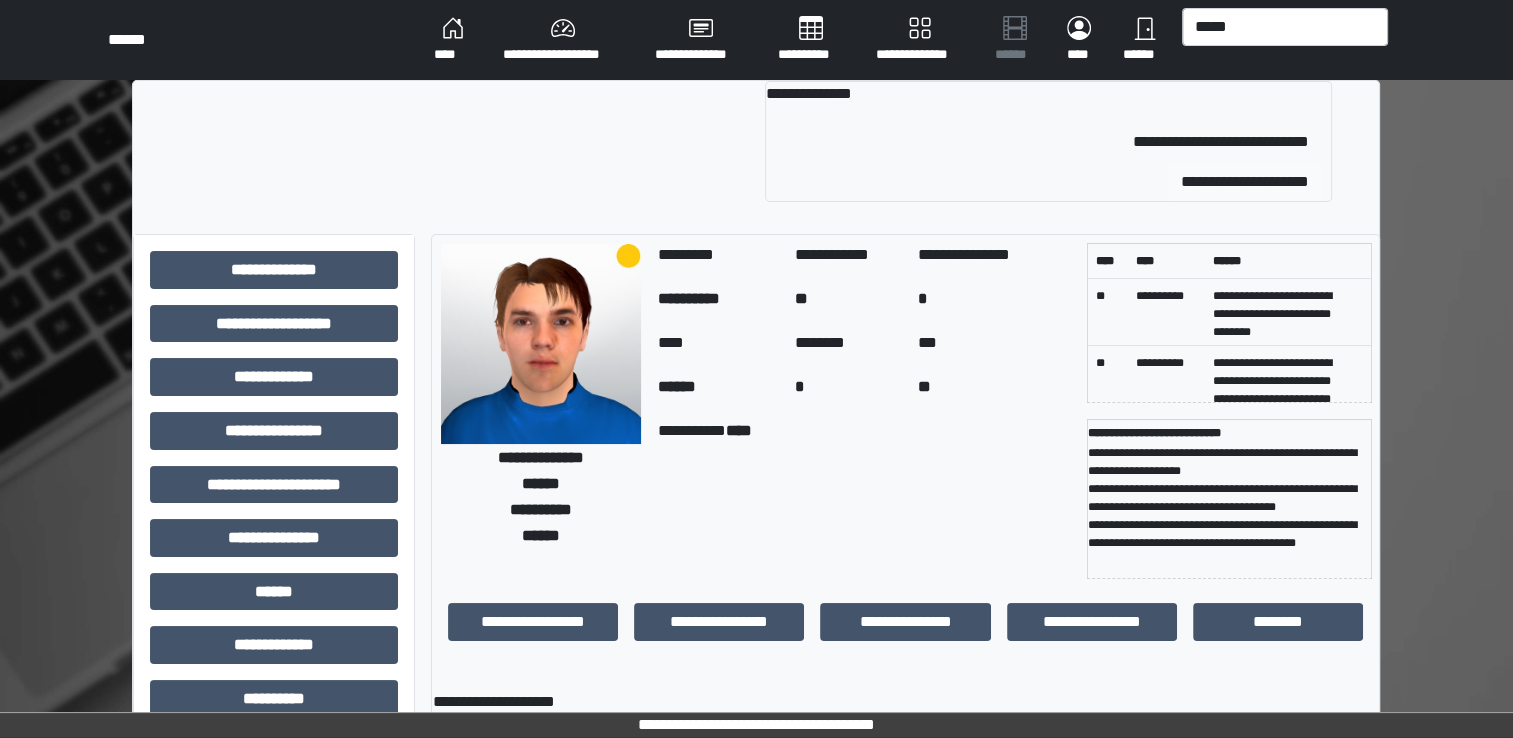 type 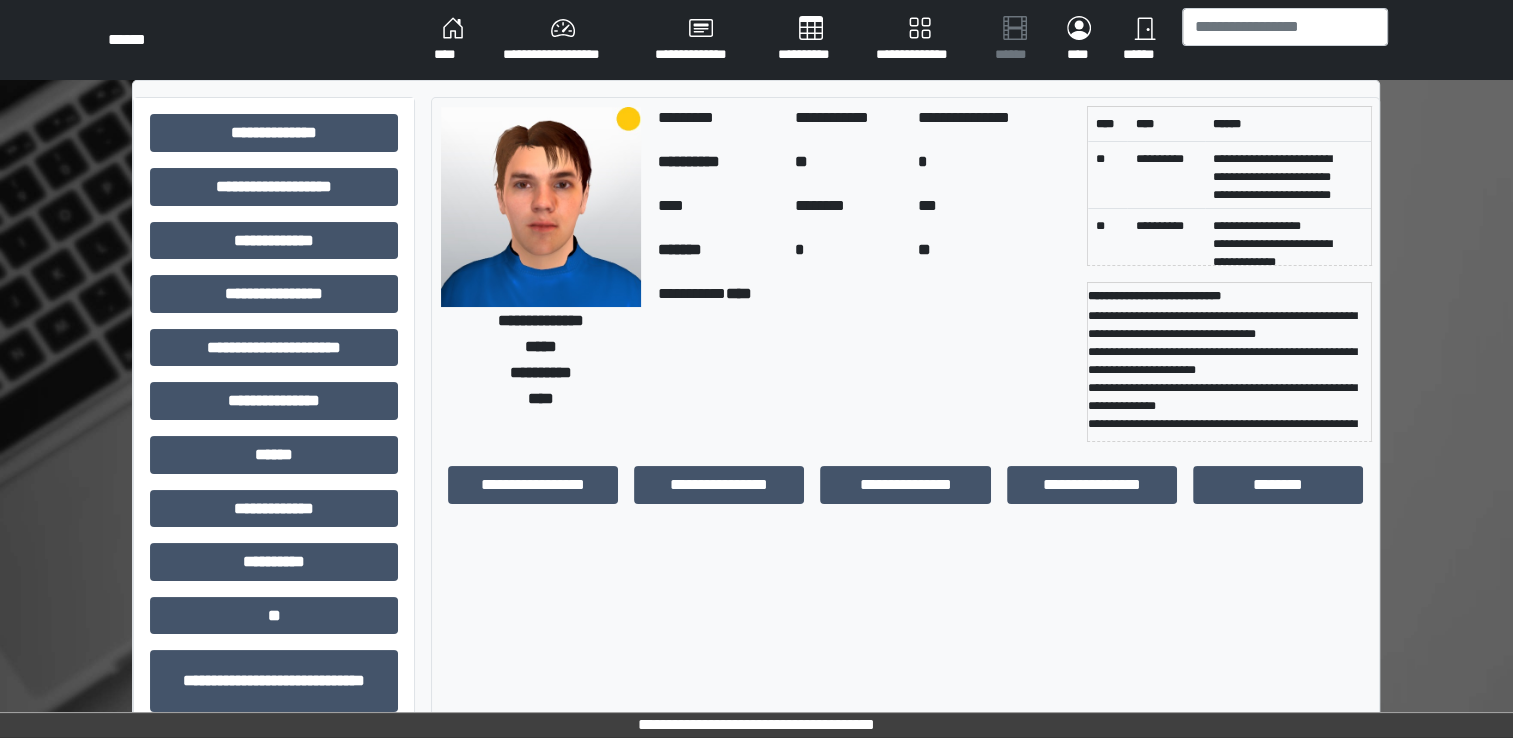 scroll, scrollTop: 19, scrollLeft: 0, axis: vertical 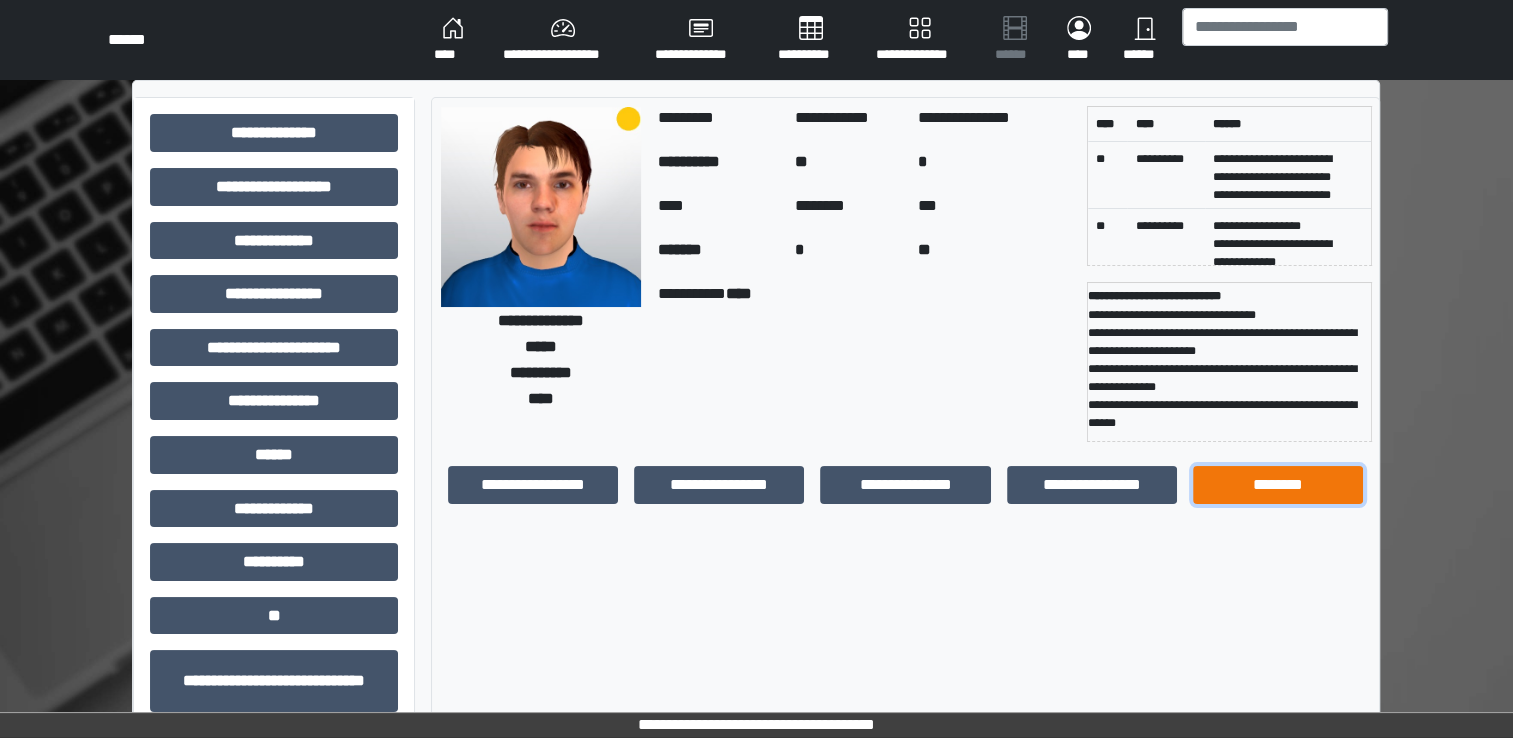 click on "********" at bounding box center (1278, 485) 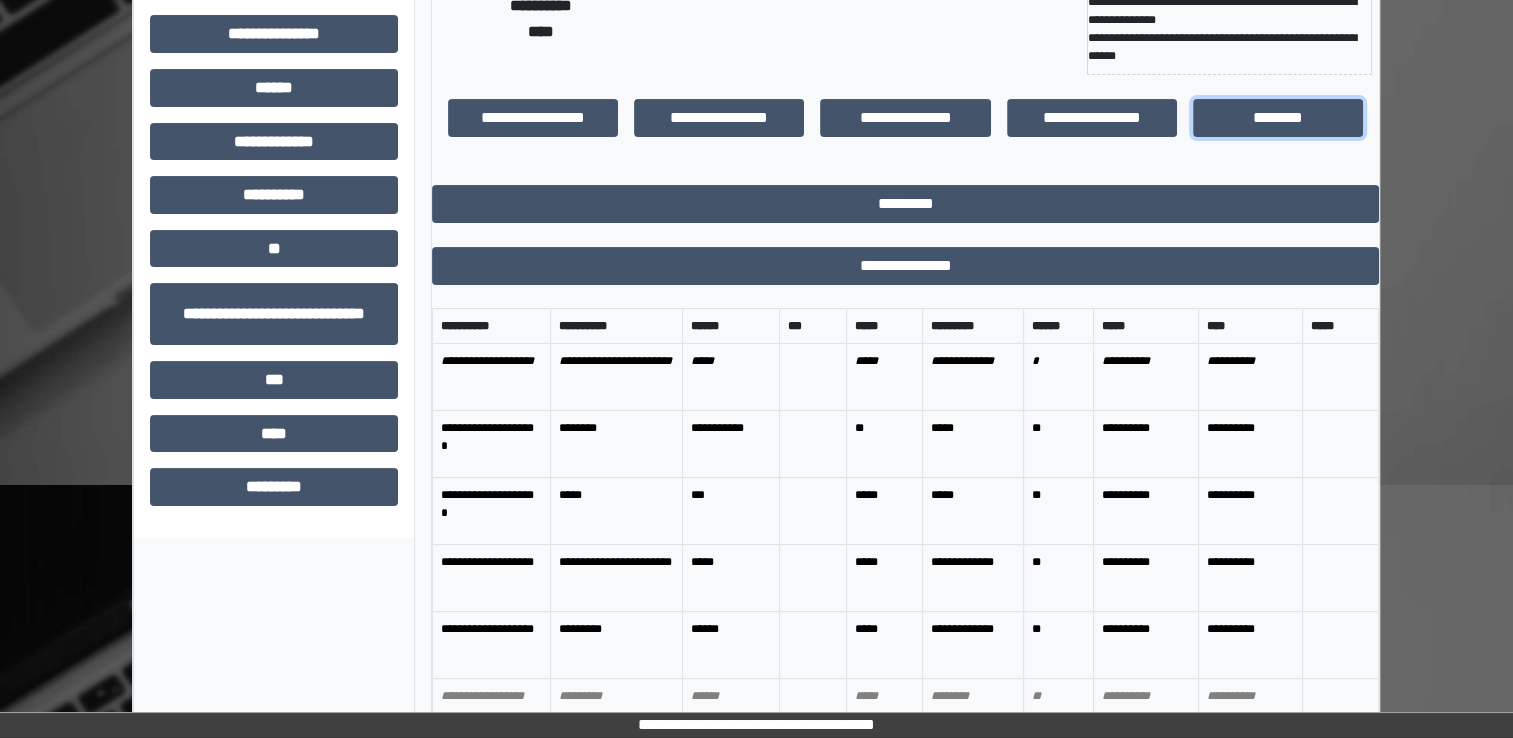 scroll, scrollTop: 373, scrollLeft: 0, axis: vertical 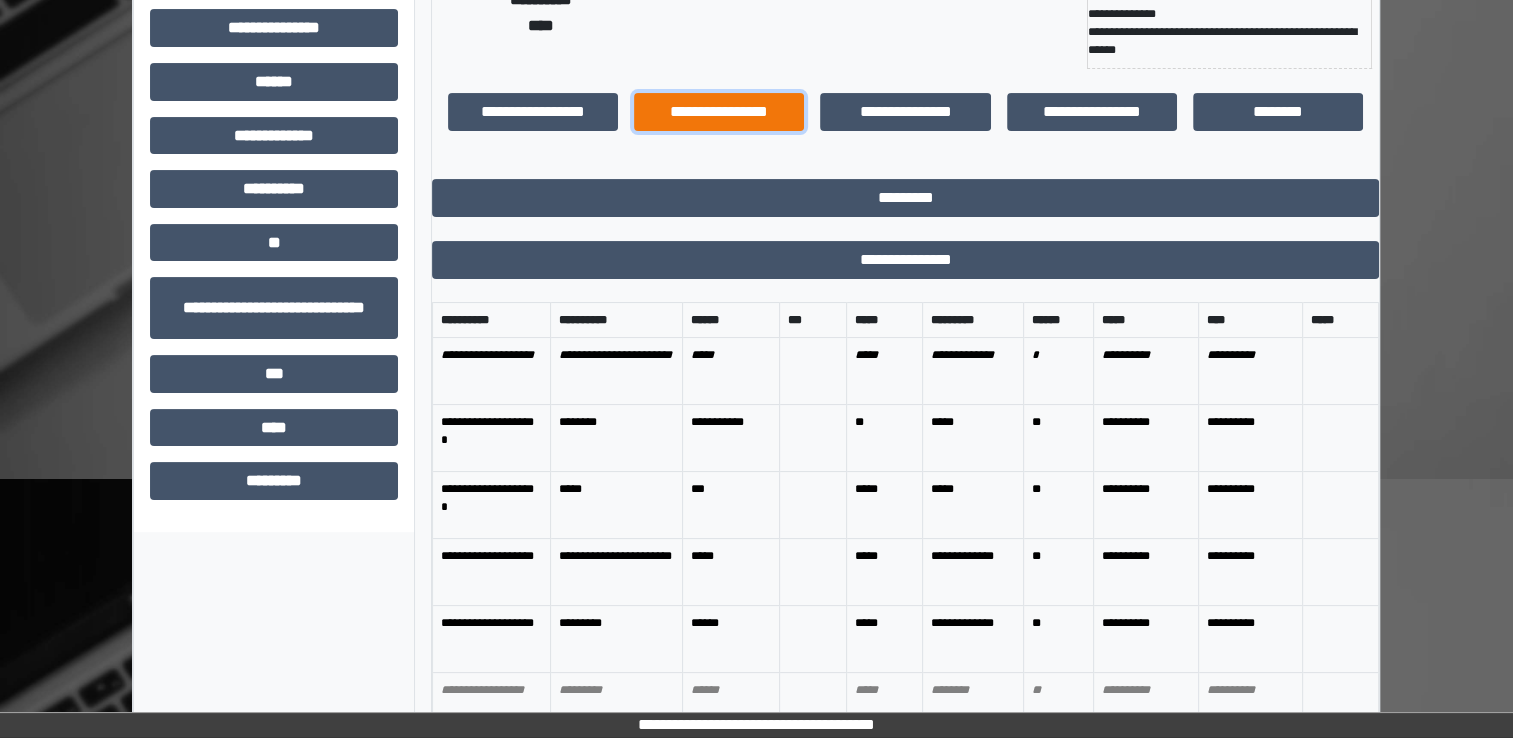 click on "**********" at bounding box center [719, 112] 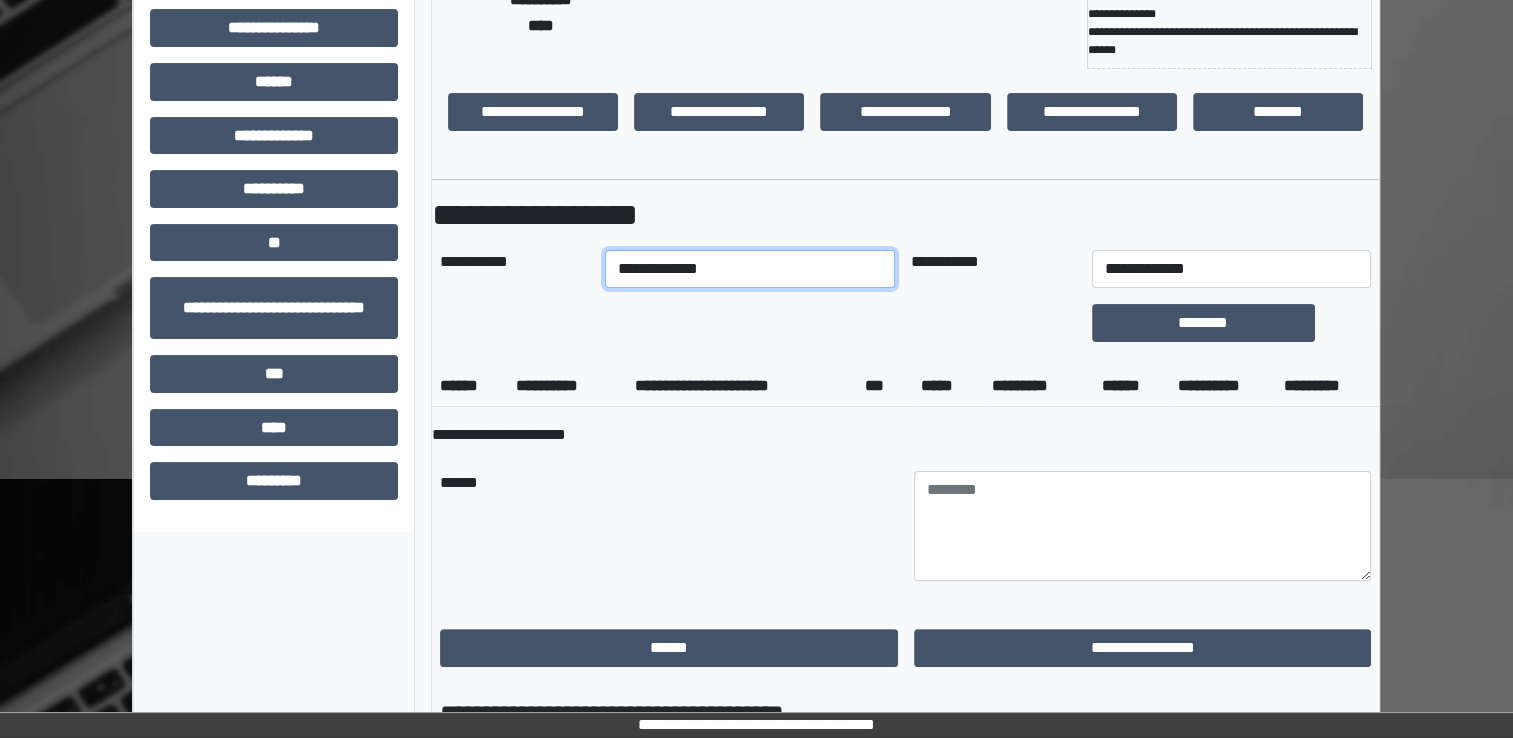 click on "**********" at bounding box center [750, 269] 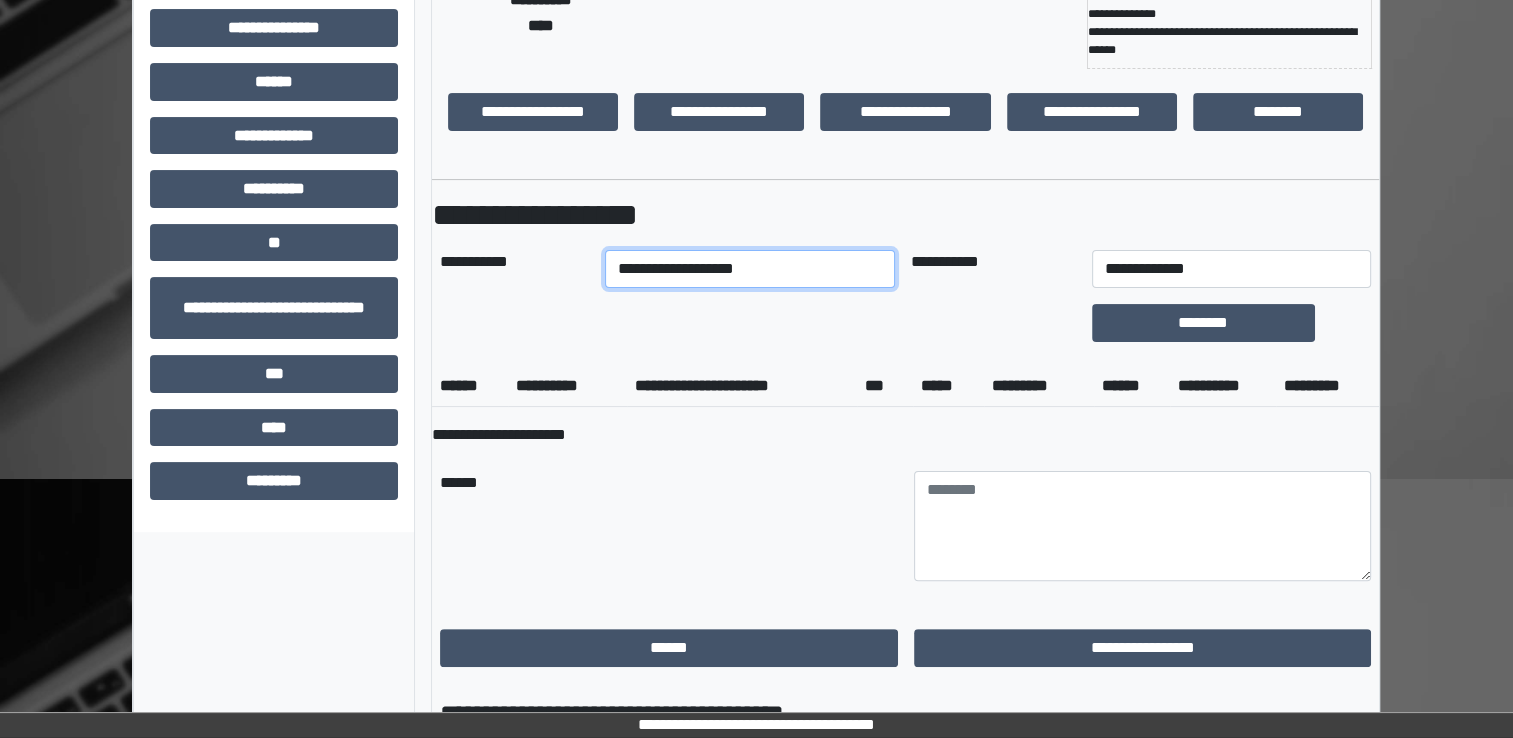 click on "**********" at bounding box center [750, 269] 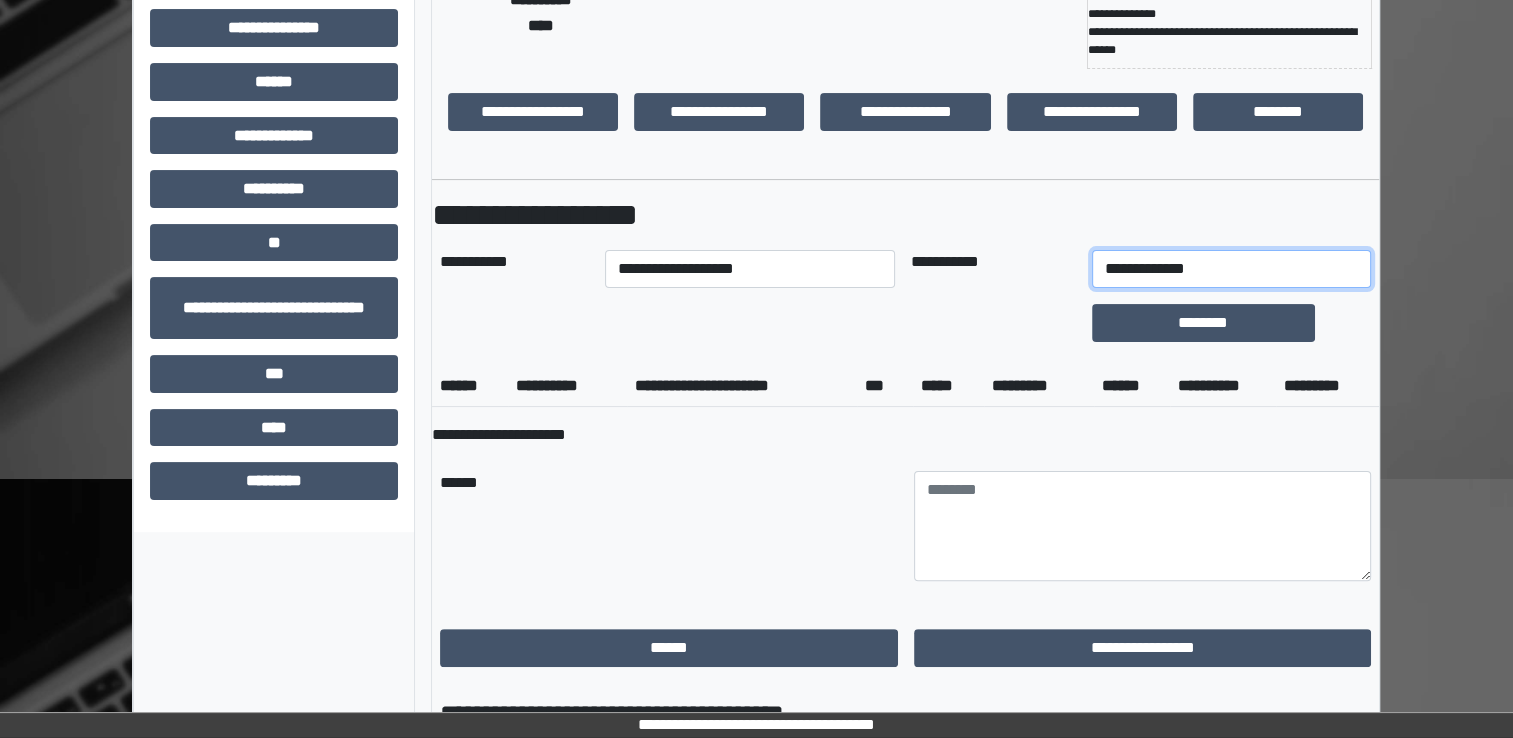 click on "**********" at bounding box center (1231, 269) 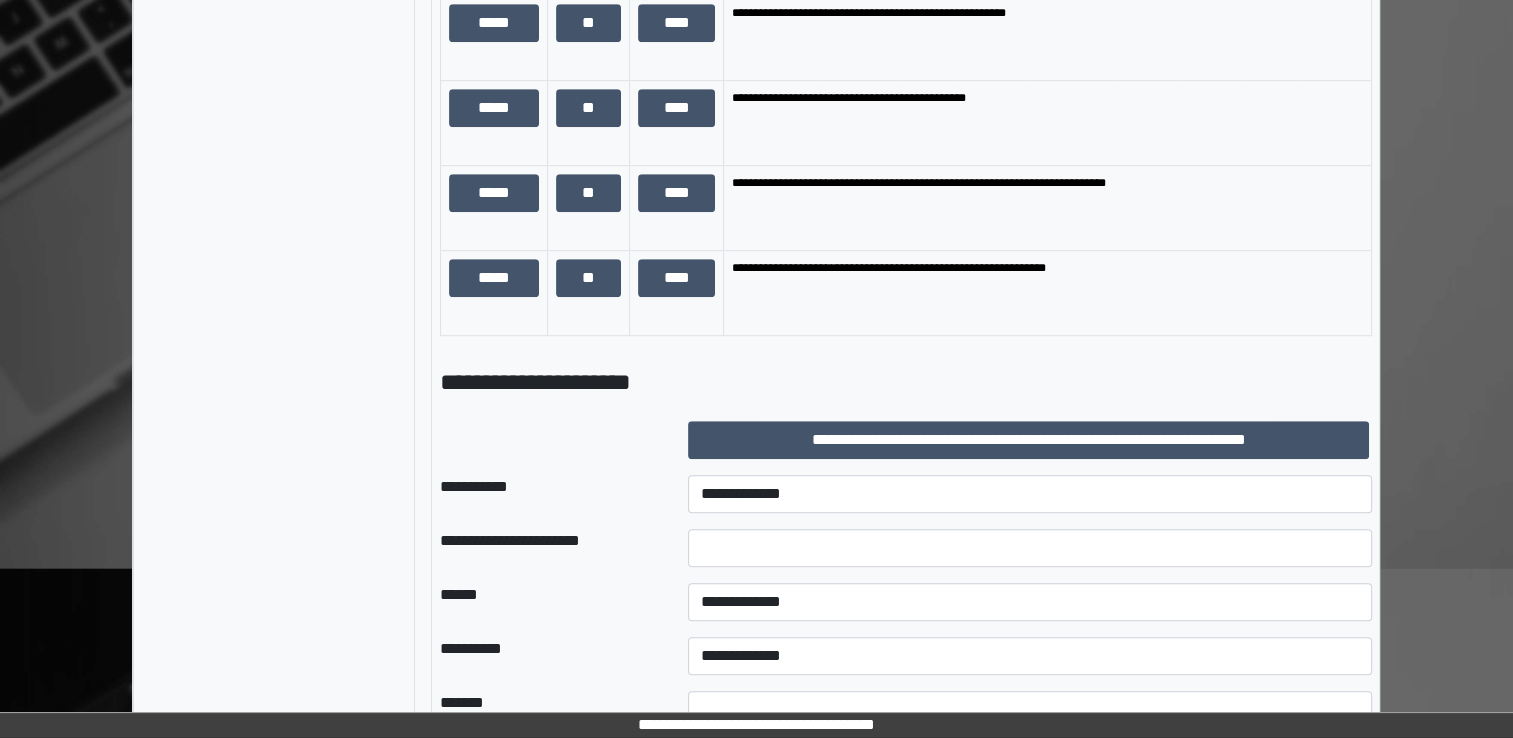 scroll, scrollTop: 1292, scrollLeft: 0, axis: vertical 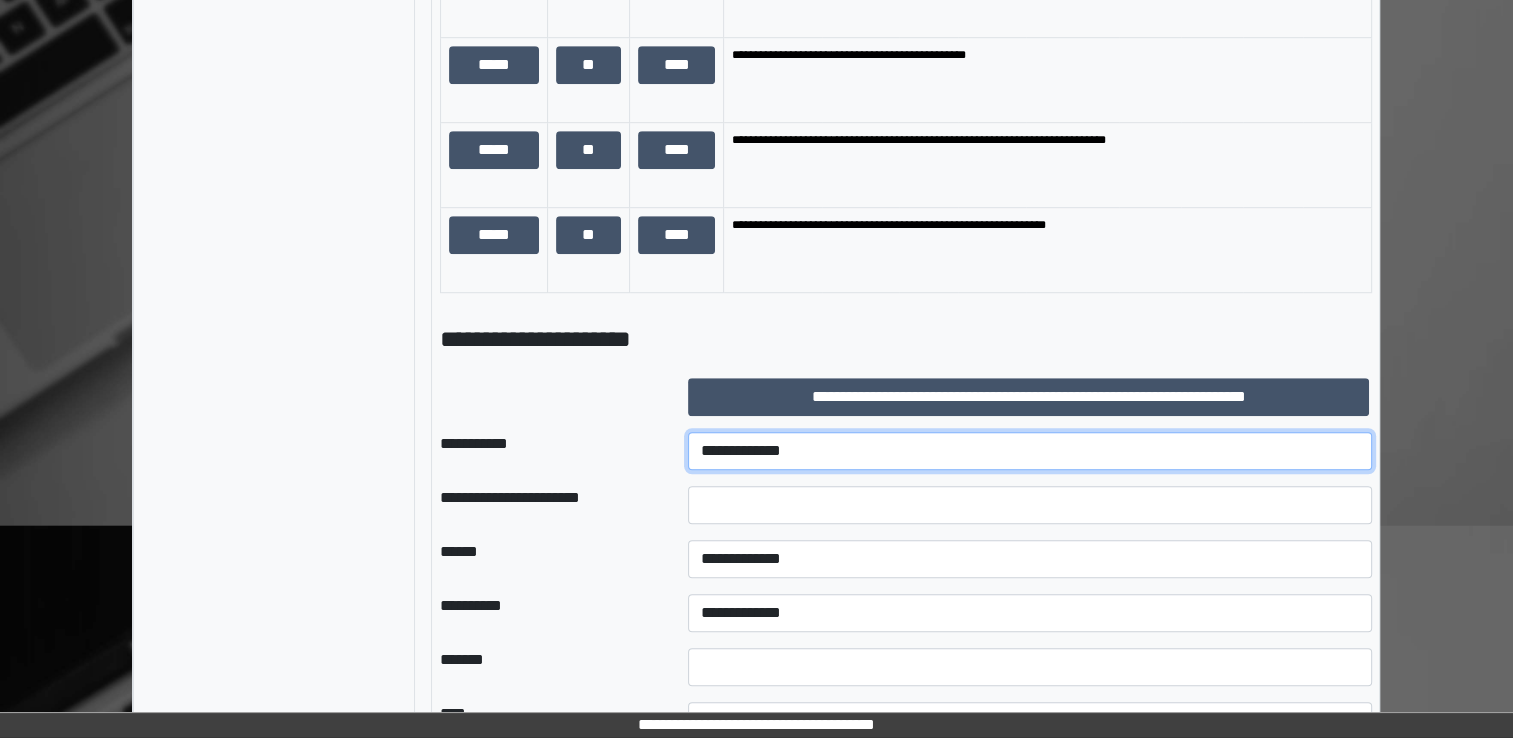 click on "**********" at bounding box center [1030, 451] 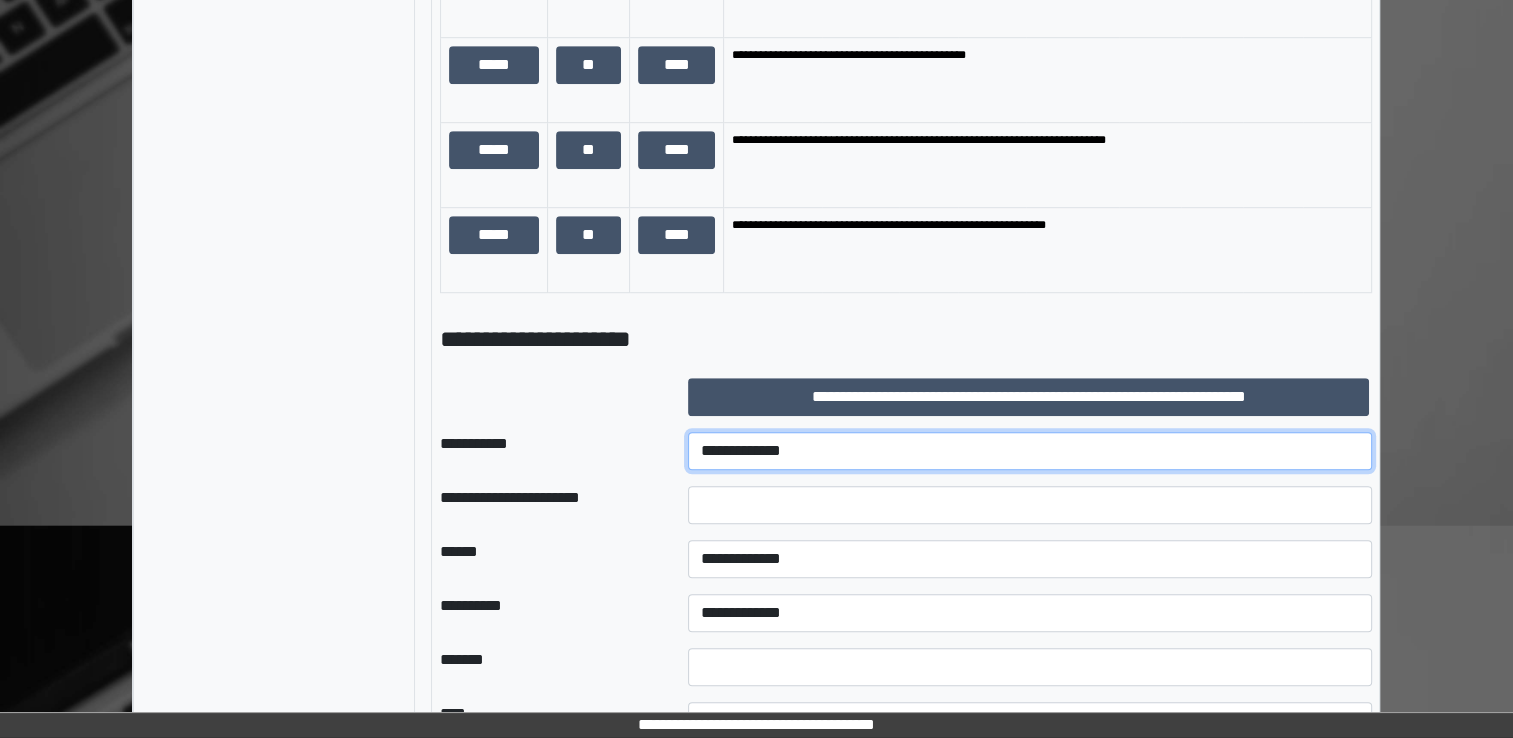 click on "**********" at bounding box center (1030, 451) 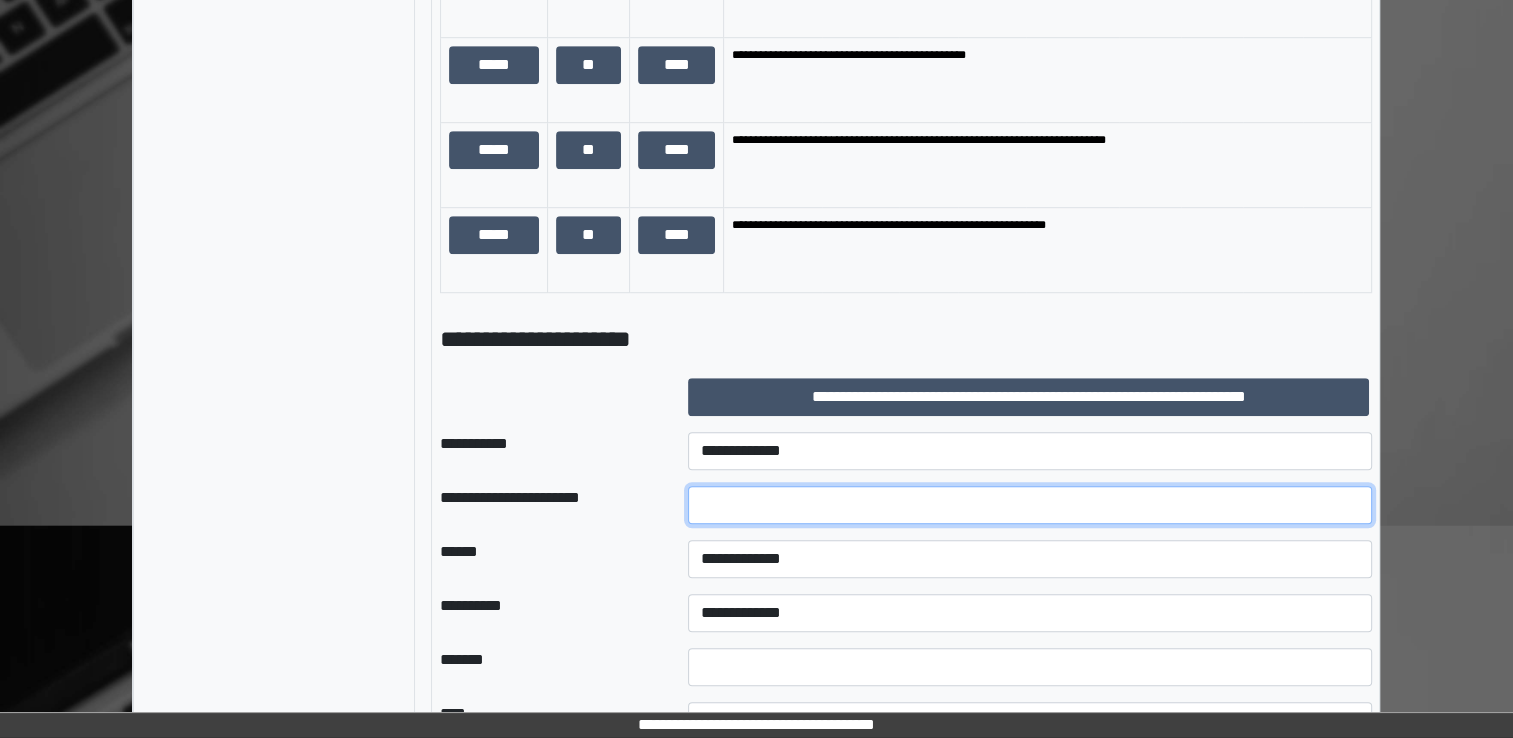 click at bounding box center (1030, 505) 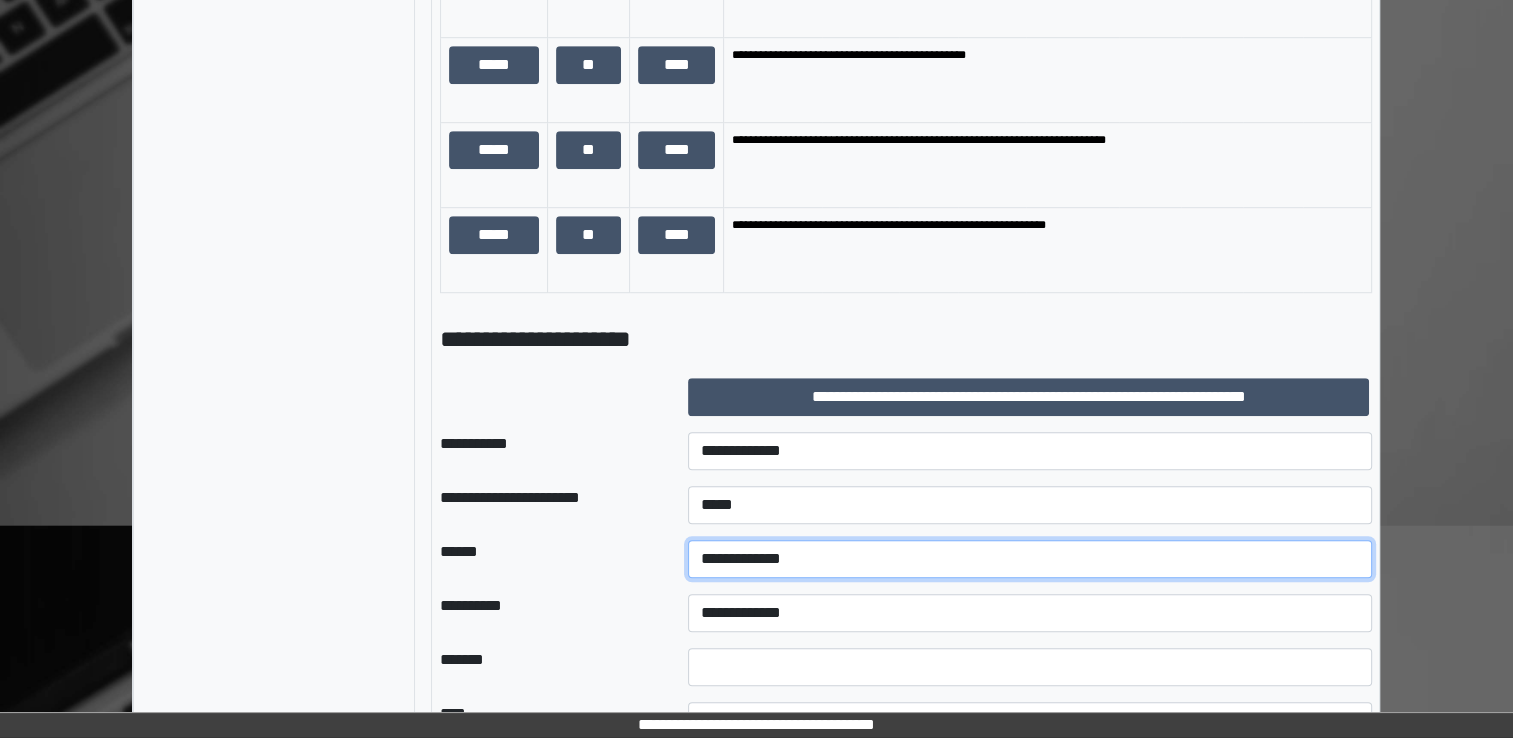 click on "**********" at bounding box center (1030, 559) 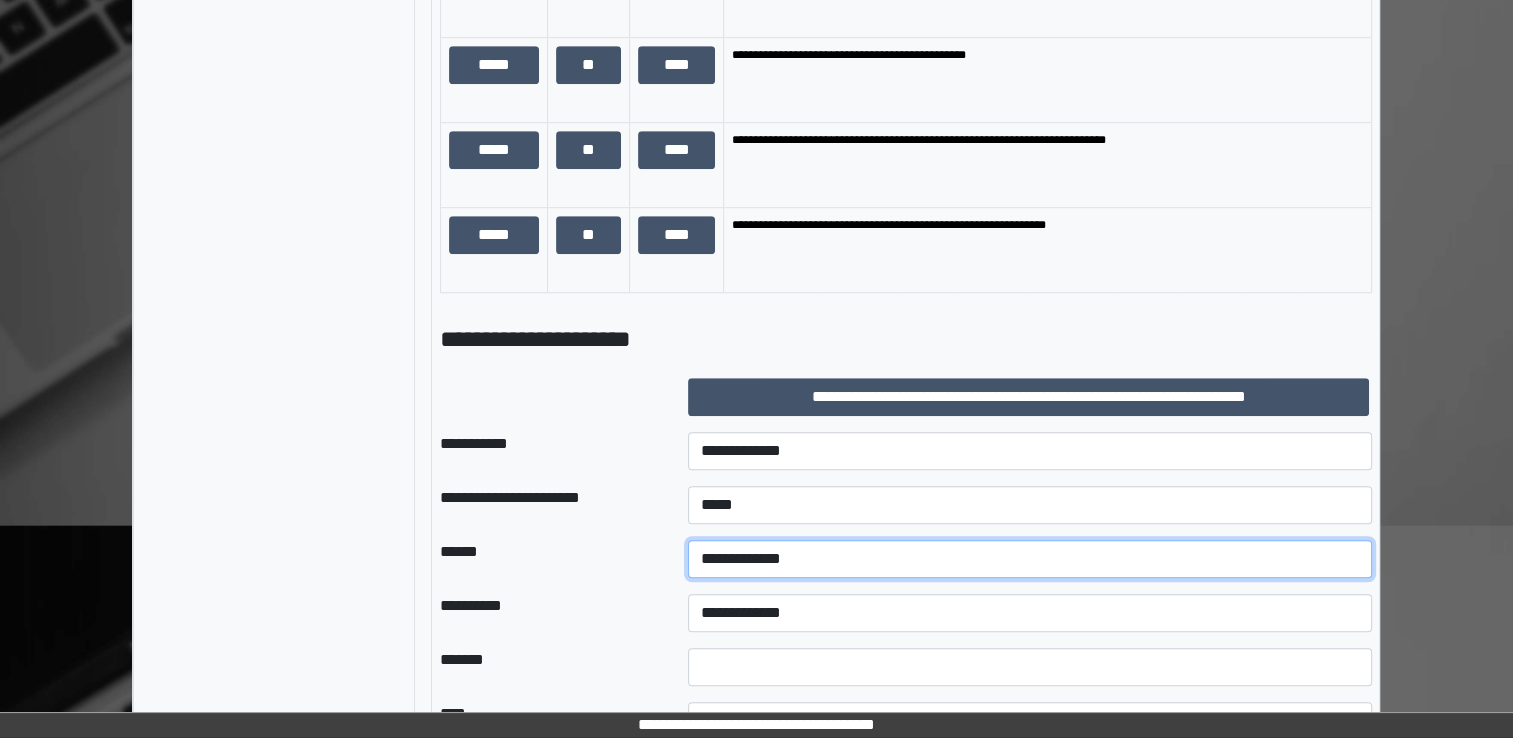 select on "*" 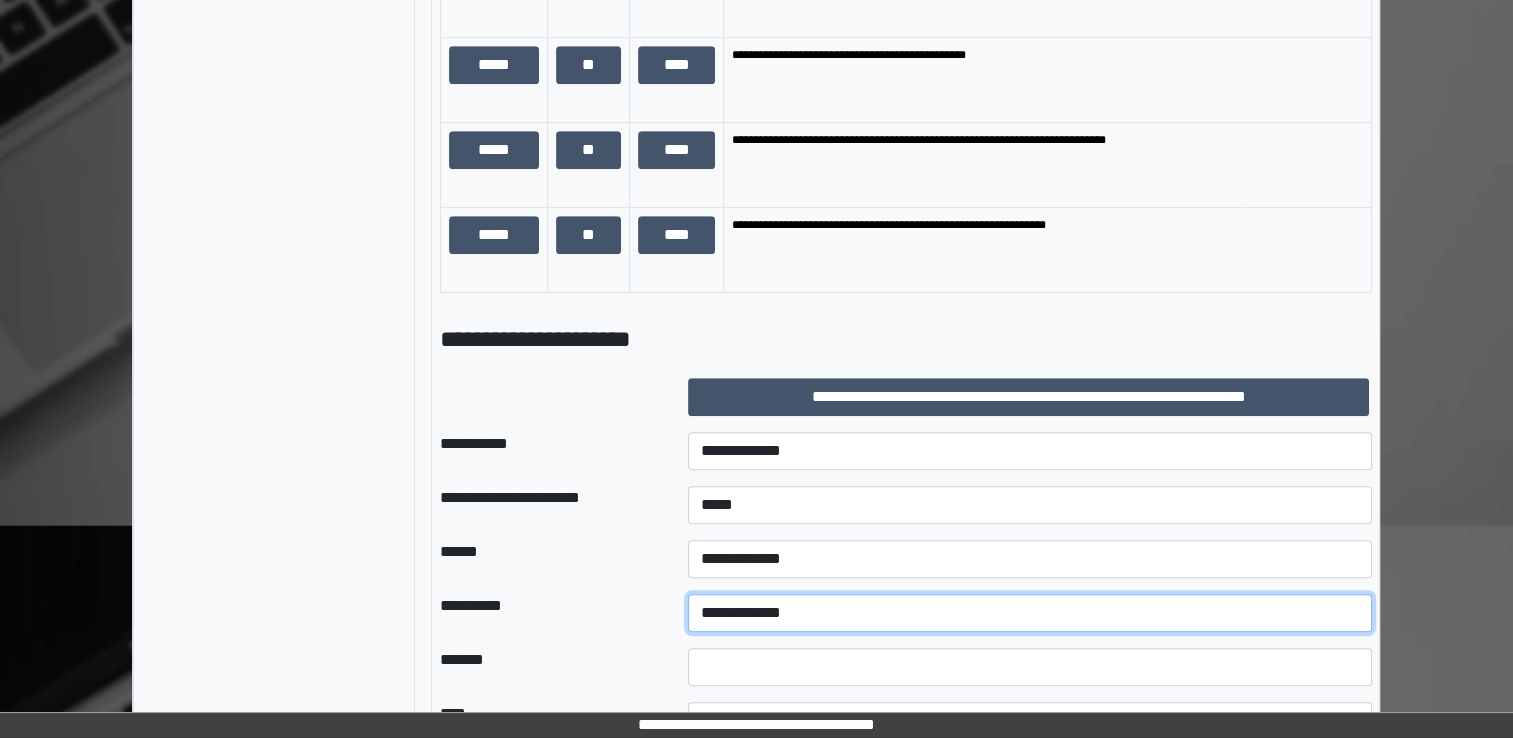 click on "**********" at bounding box center (1030, 613) 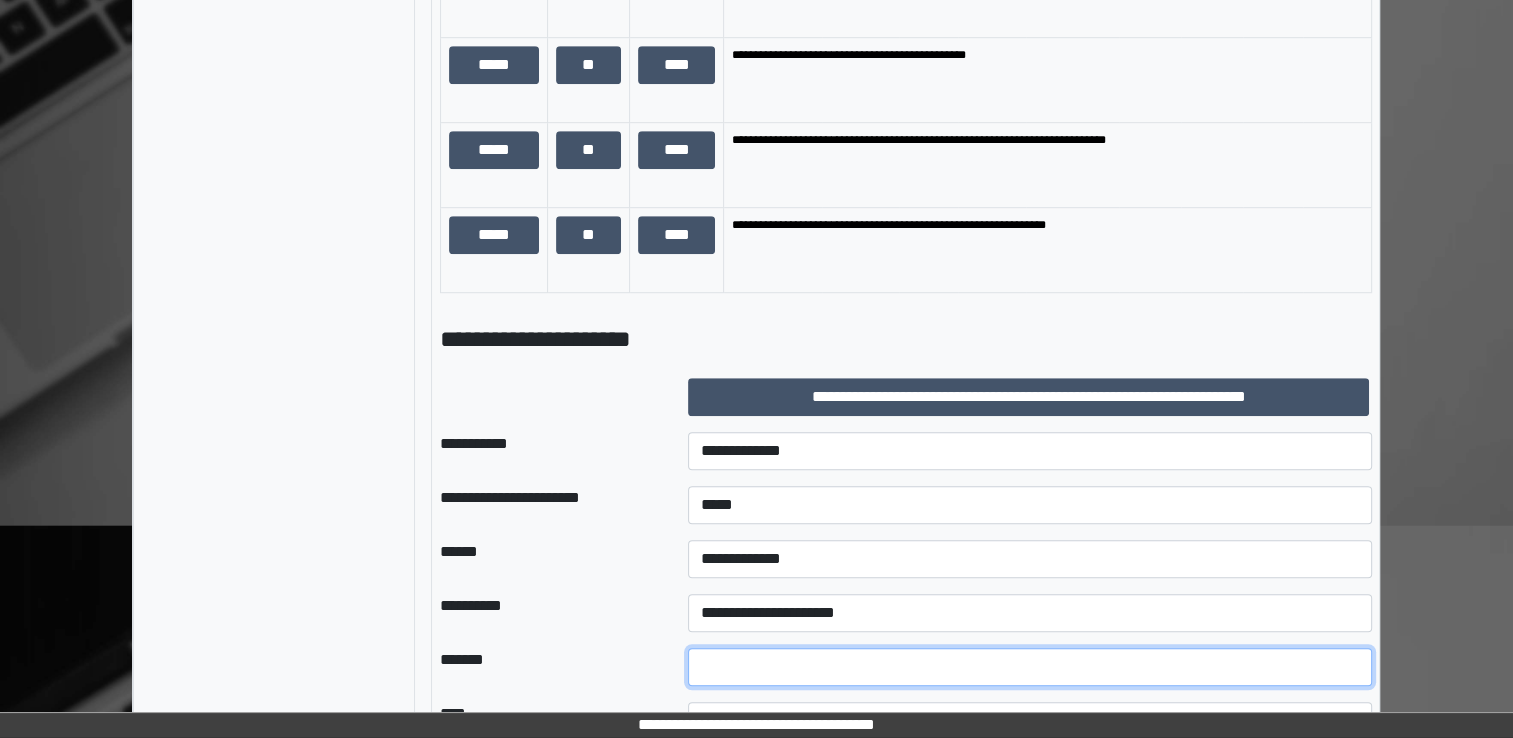 click at bounding box center (1030, 667) 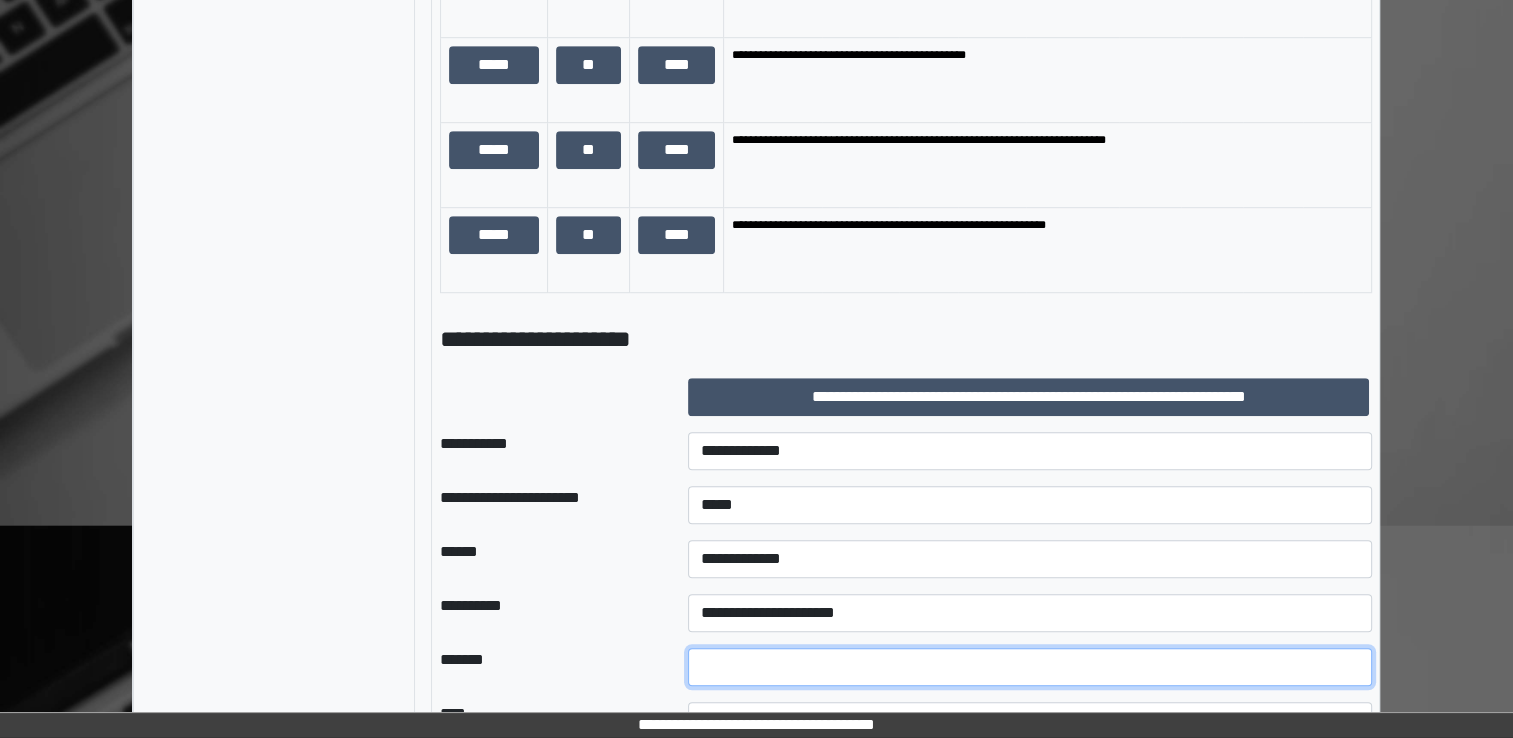 scroll, scrollTop: 1490, scrollLeft: 0, axis: vertical 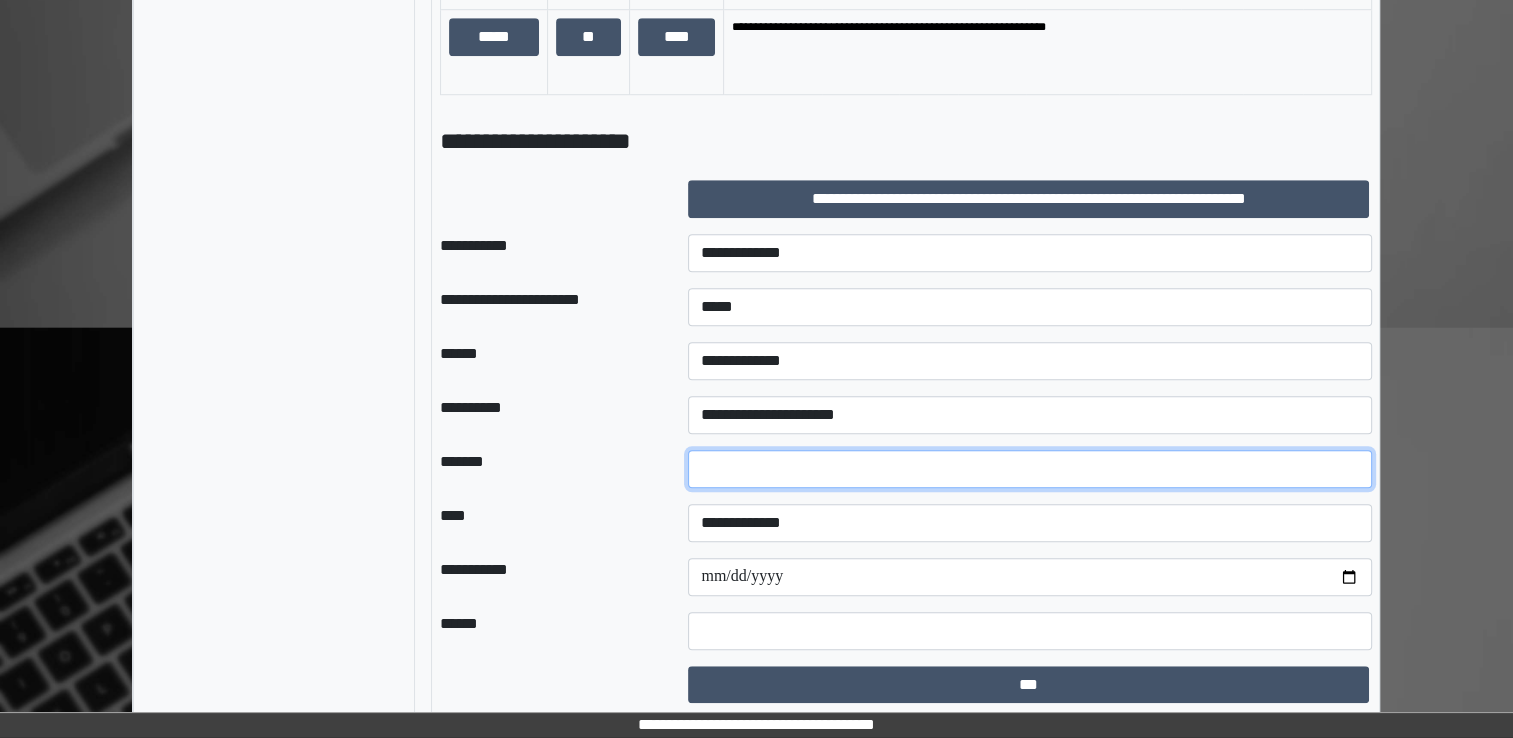 type on "**" 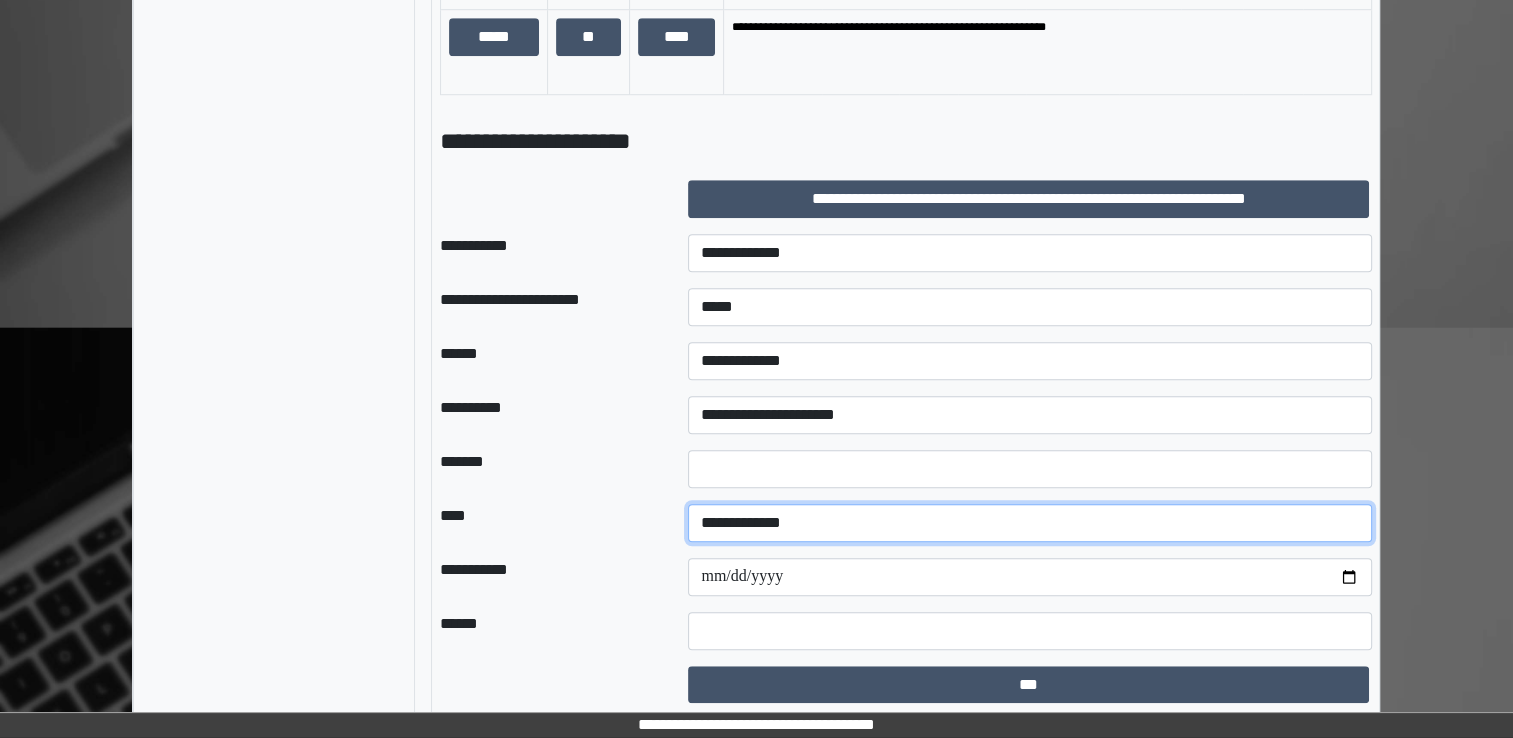 click on "**********" at bounding box center (1030, 523) 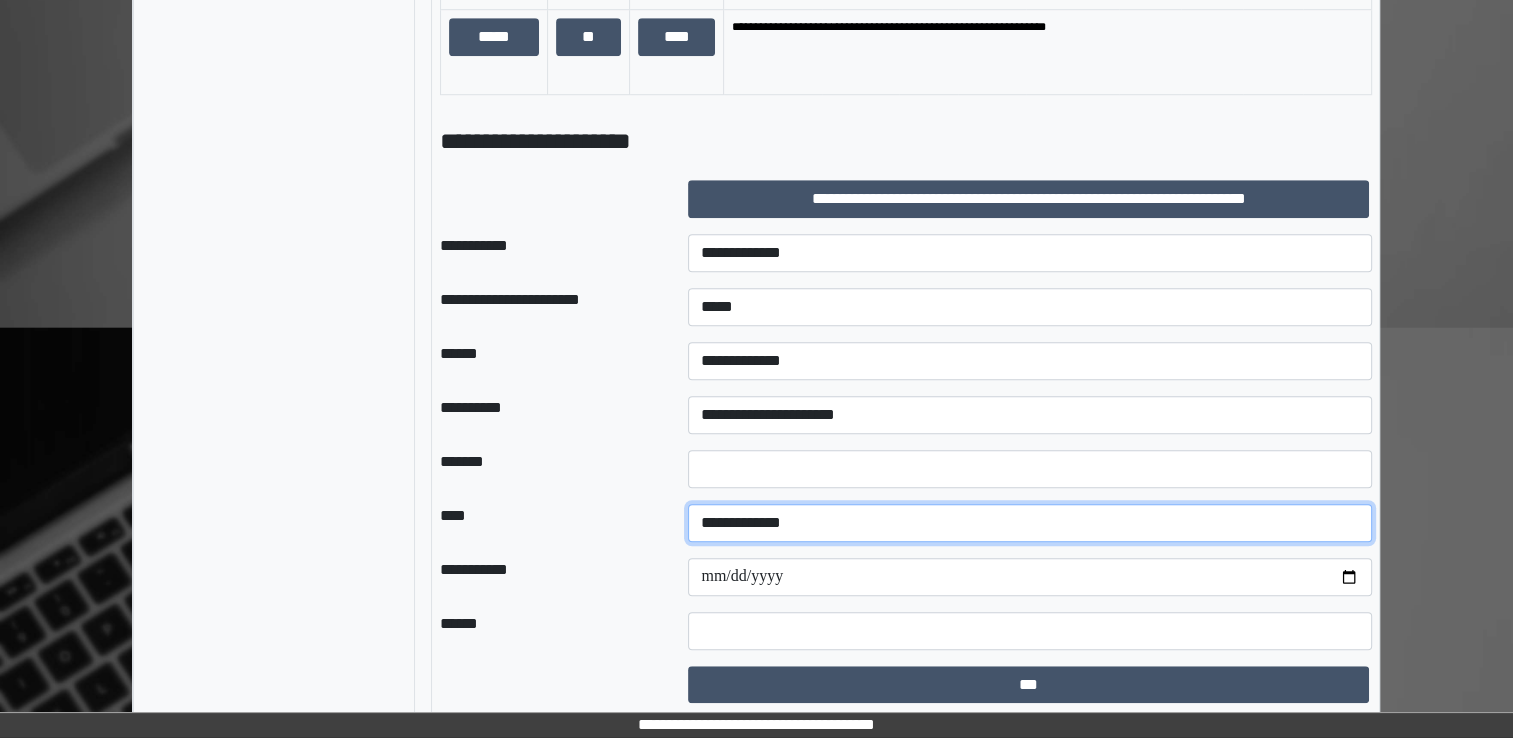 select on "*" 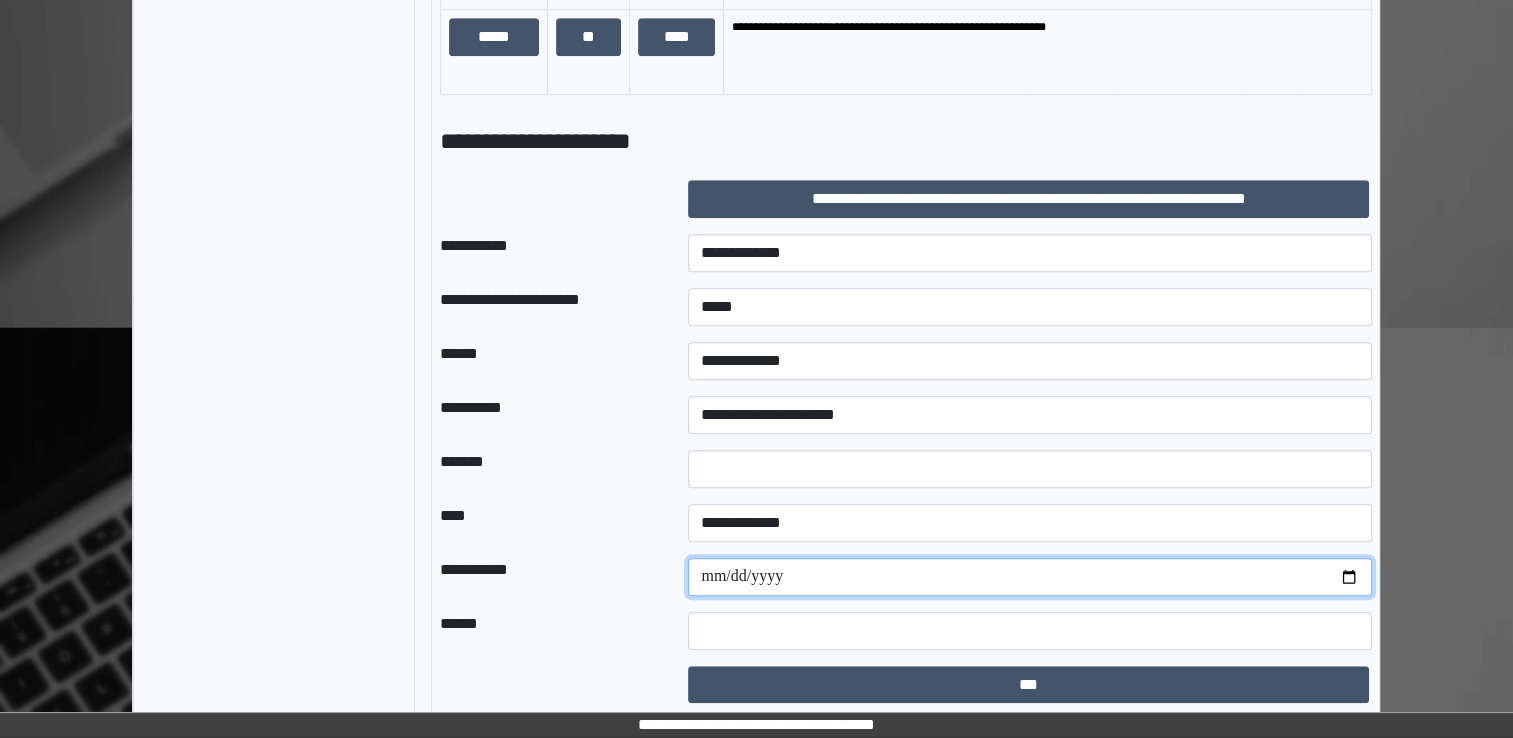 click at bounding box center [1030, 577] 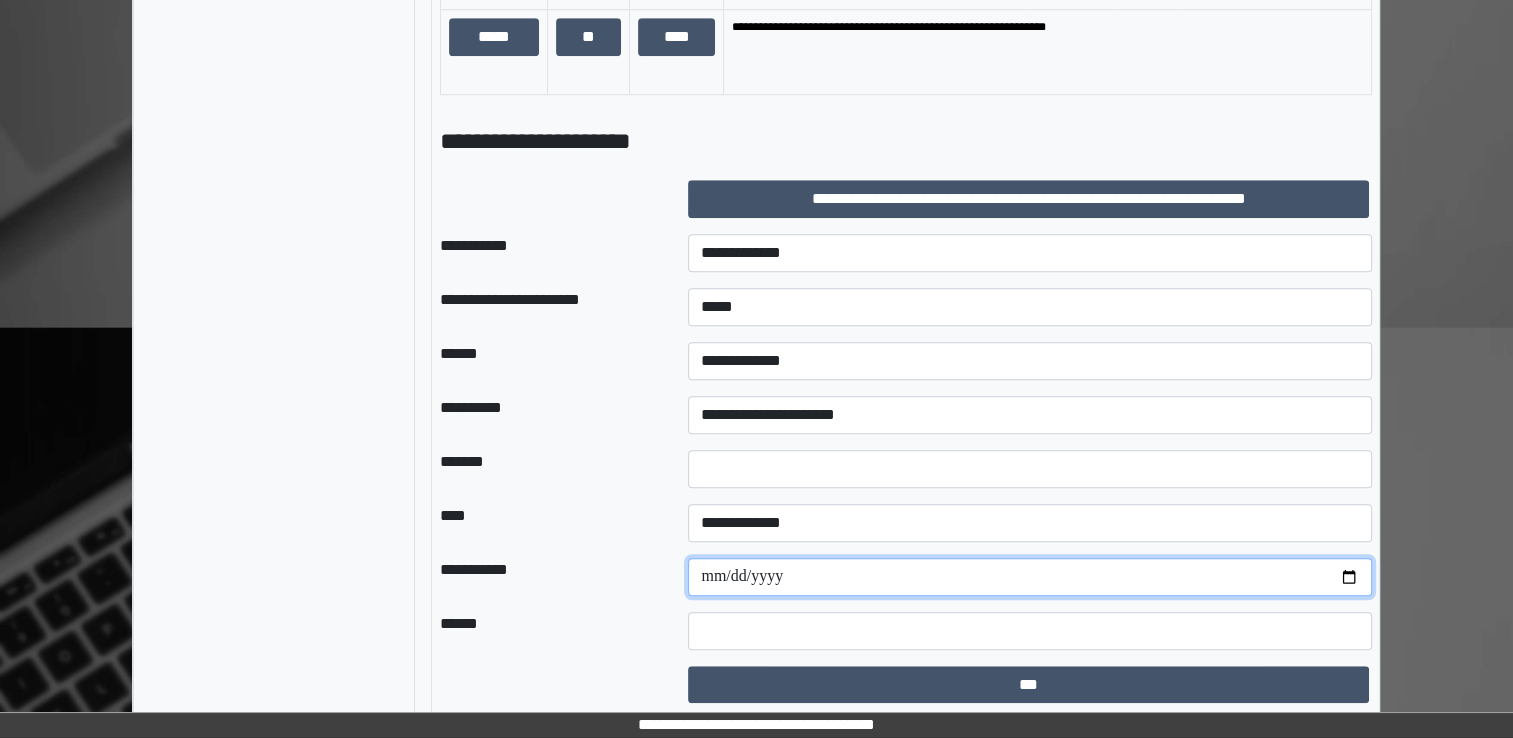 type on "**********" 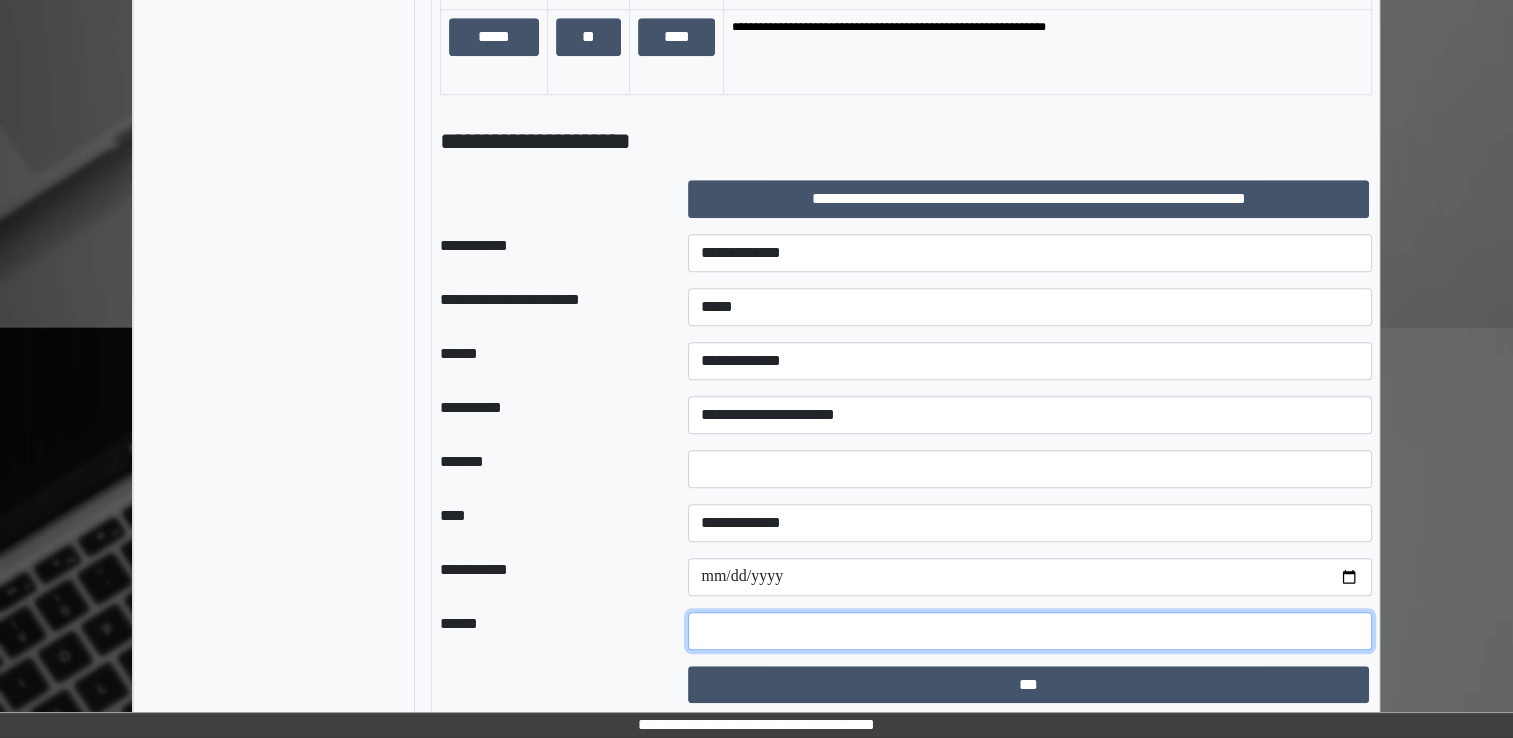 click at bounding box center (1030, 631) 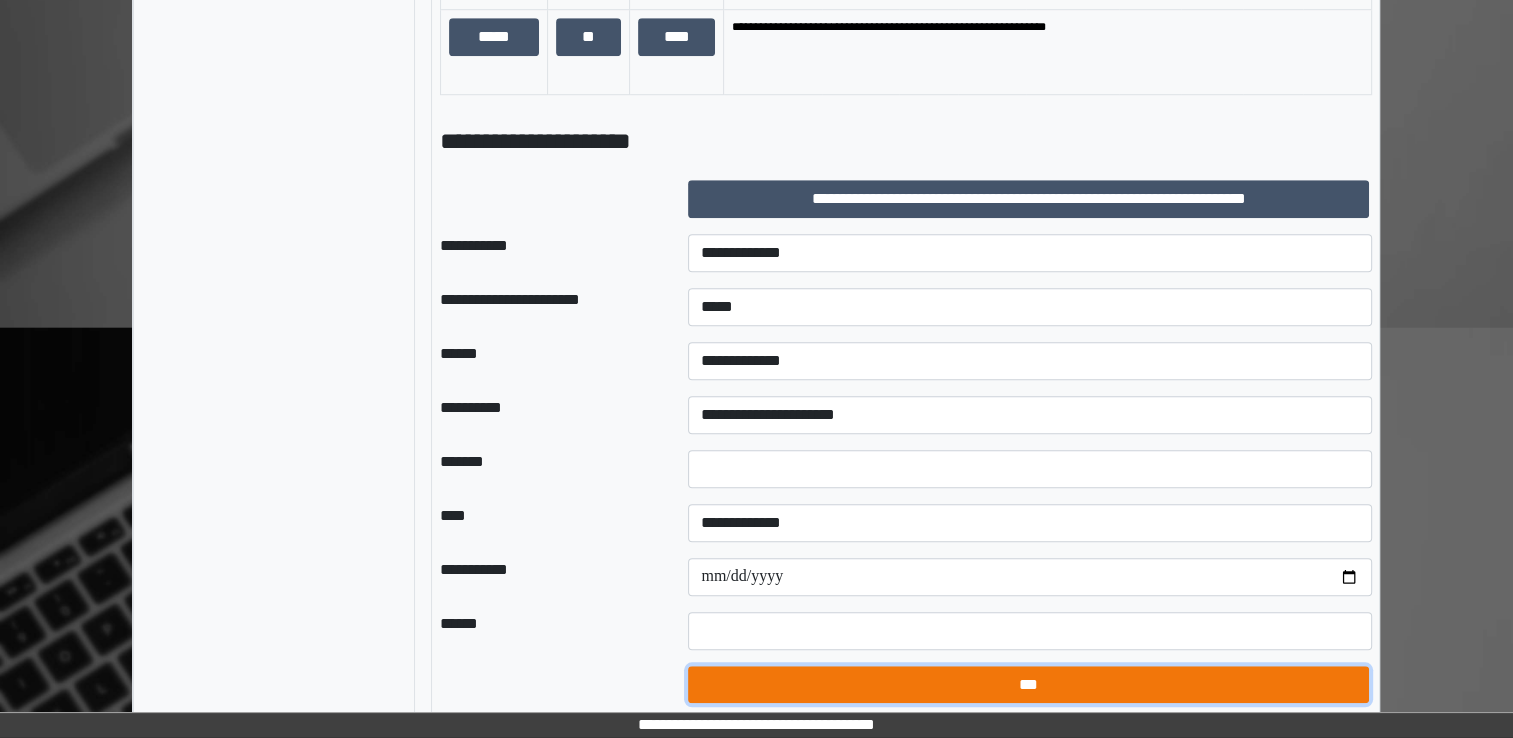 click on "***" at bounding box center (1028, 685) 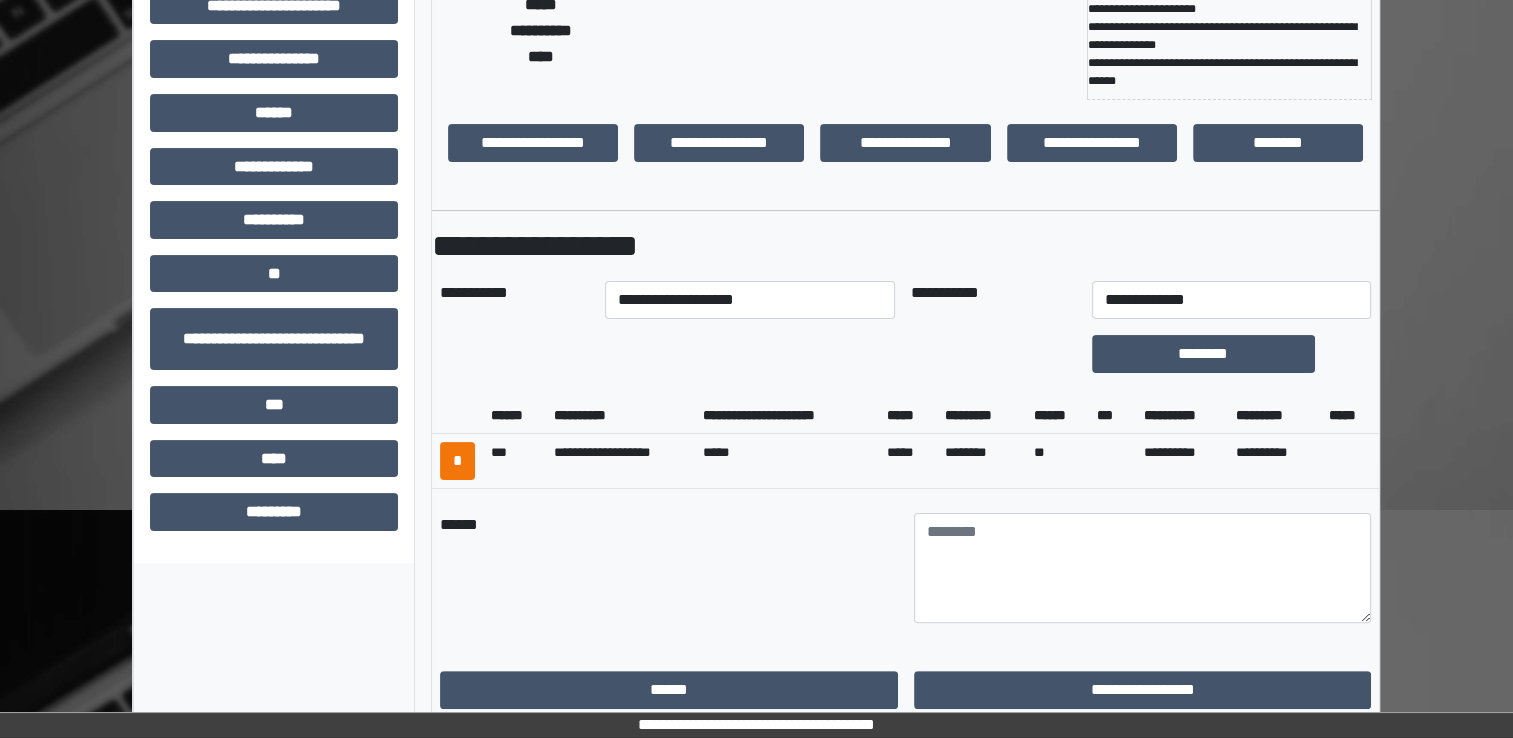 scroll, scrollTop: 312, scrollLeft: 0, axis: vertical 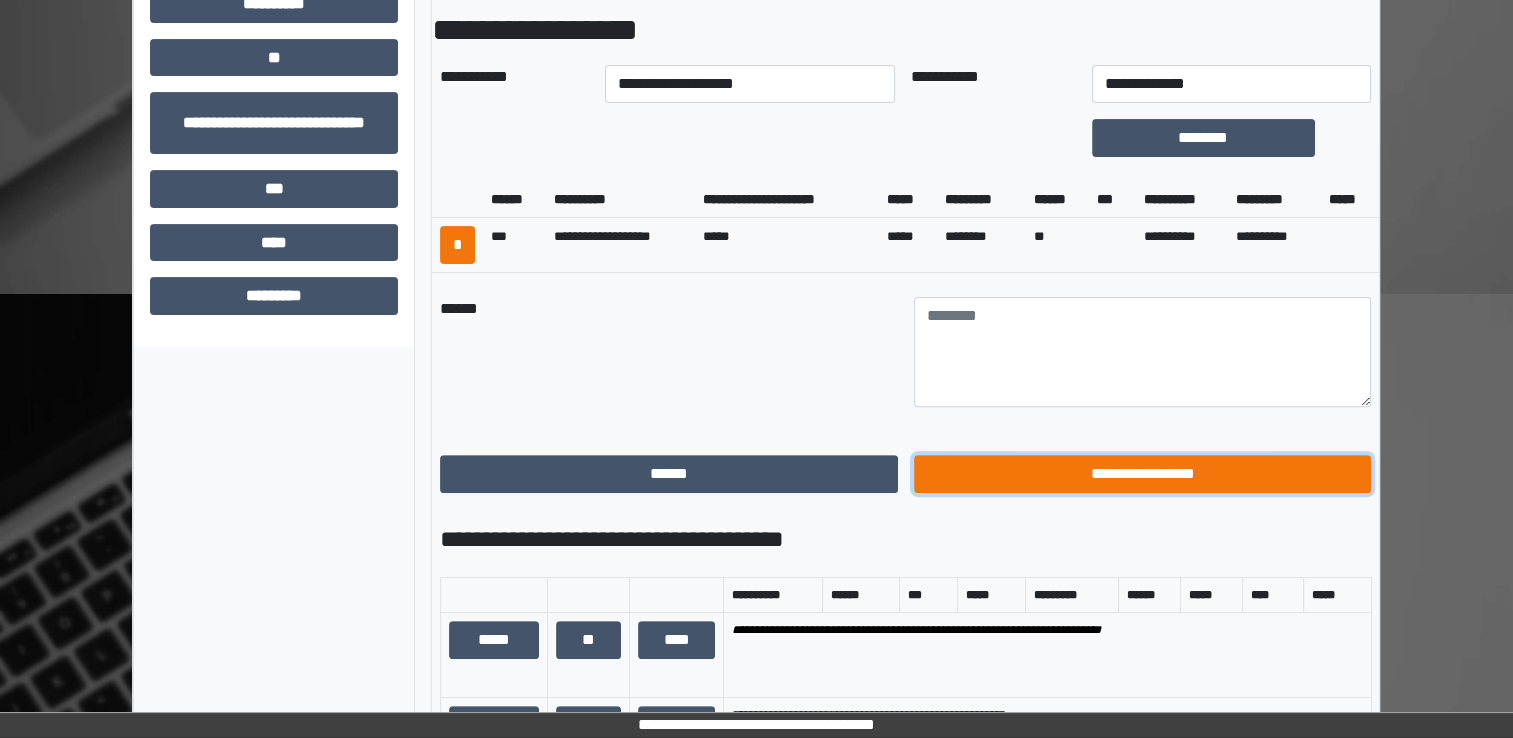 click on "**********" at bounding box center [1143, 474] 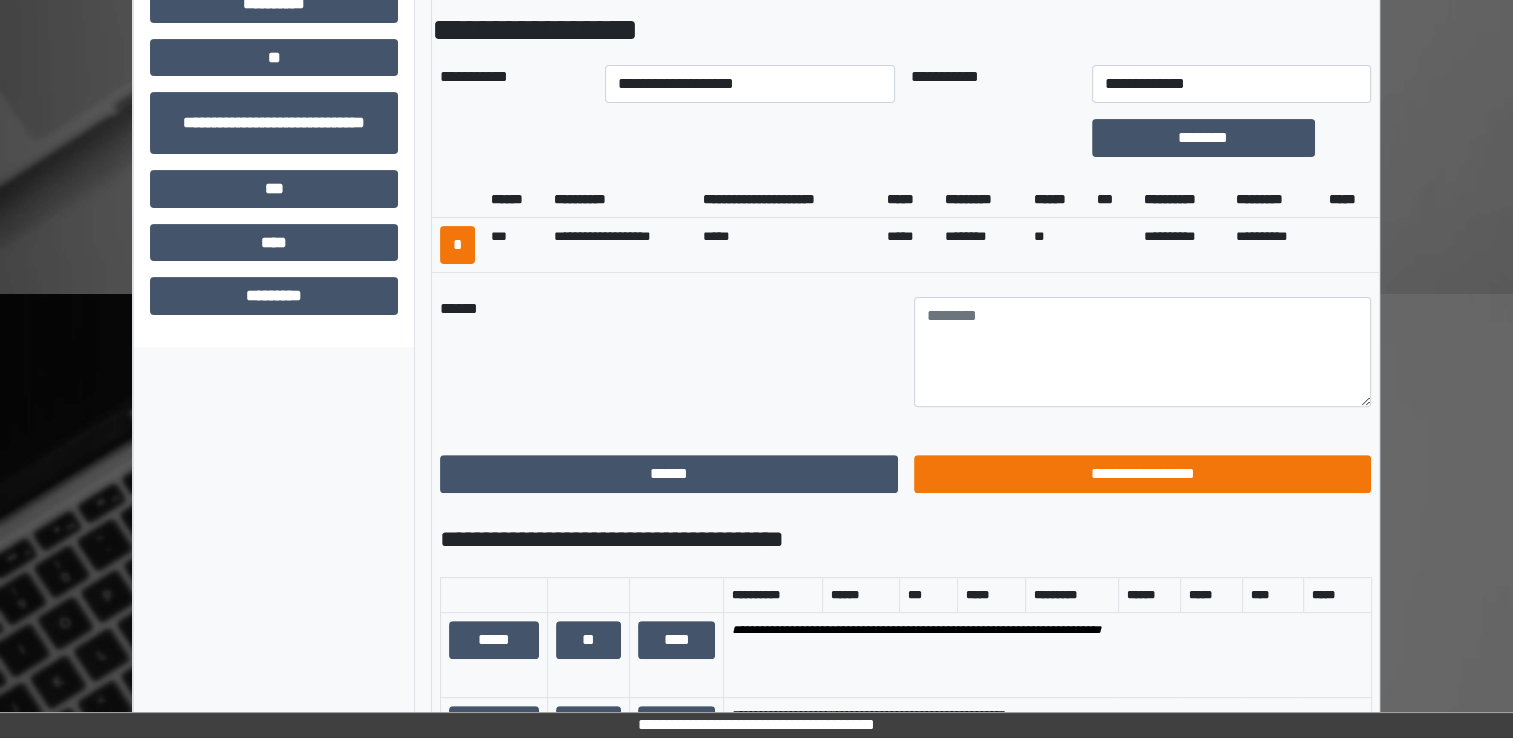 scroll, scrollTop: 184, scrollLeft: 0, axis: vertical 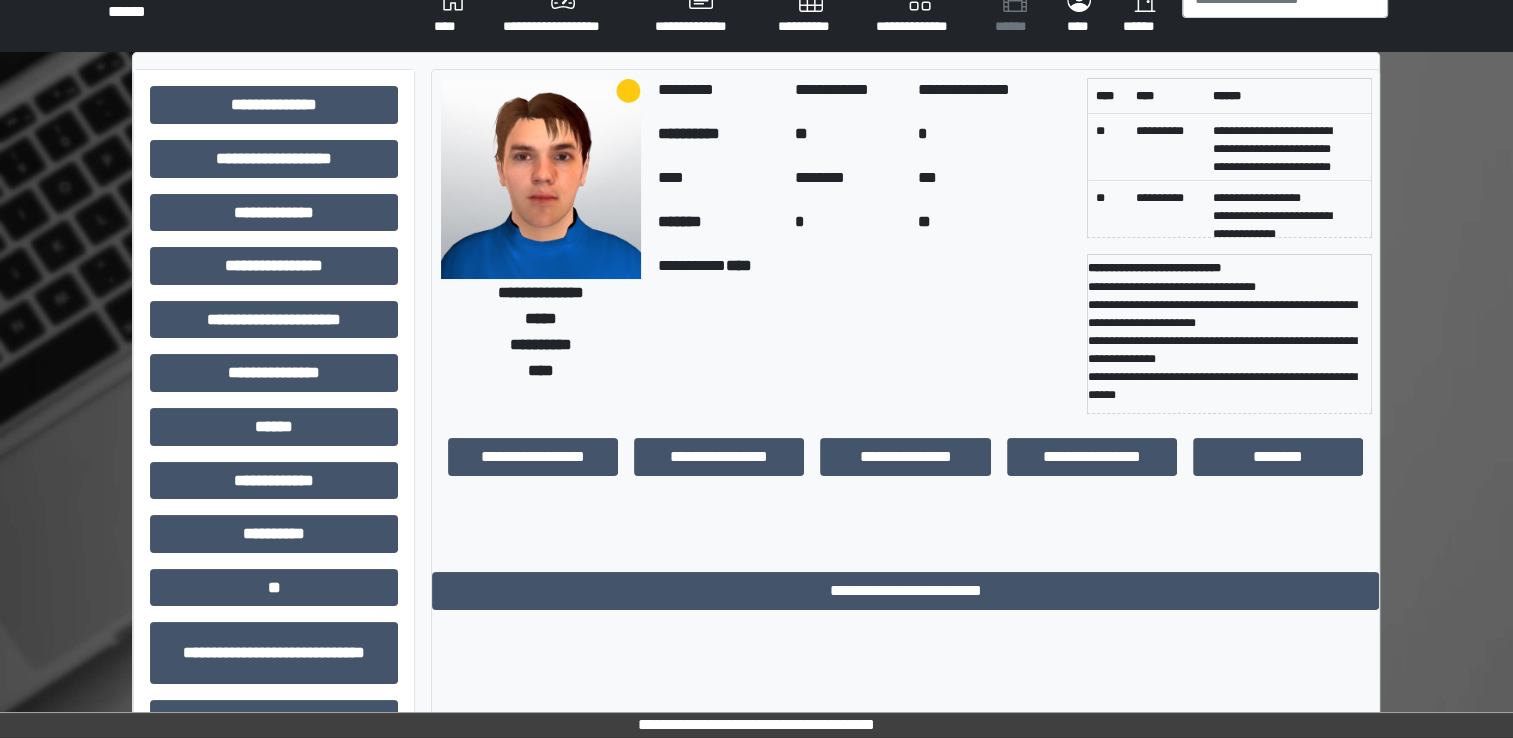 click on "****" at bounding box center (452, 12) 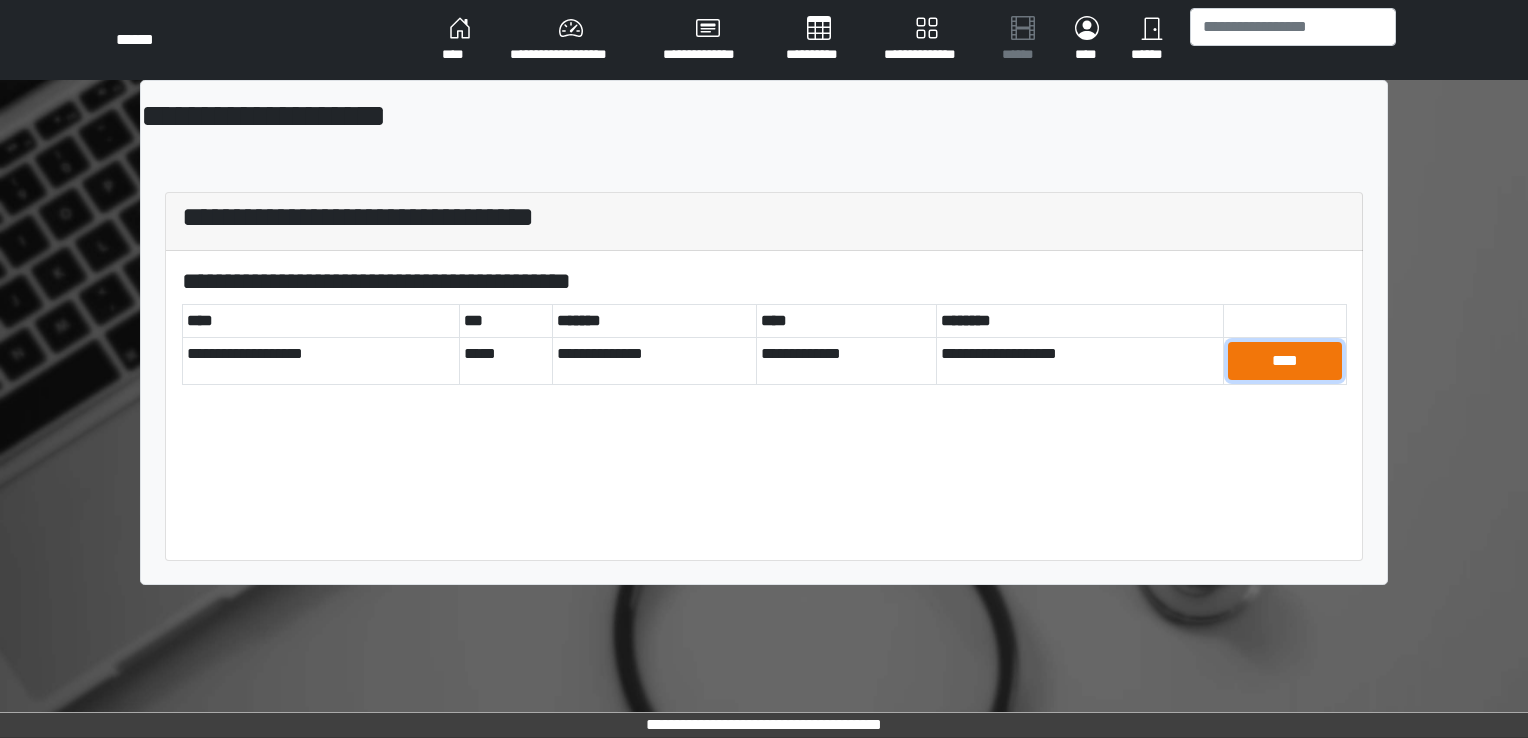 click on "****" at bounding box center (1285, 361) 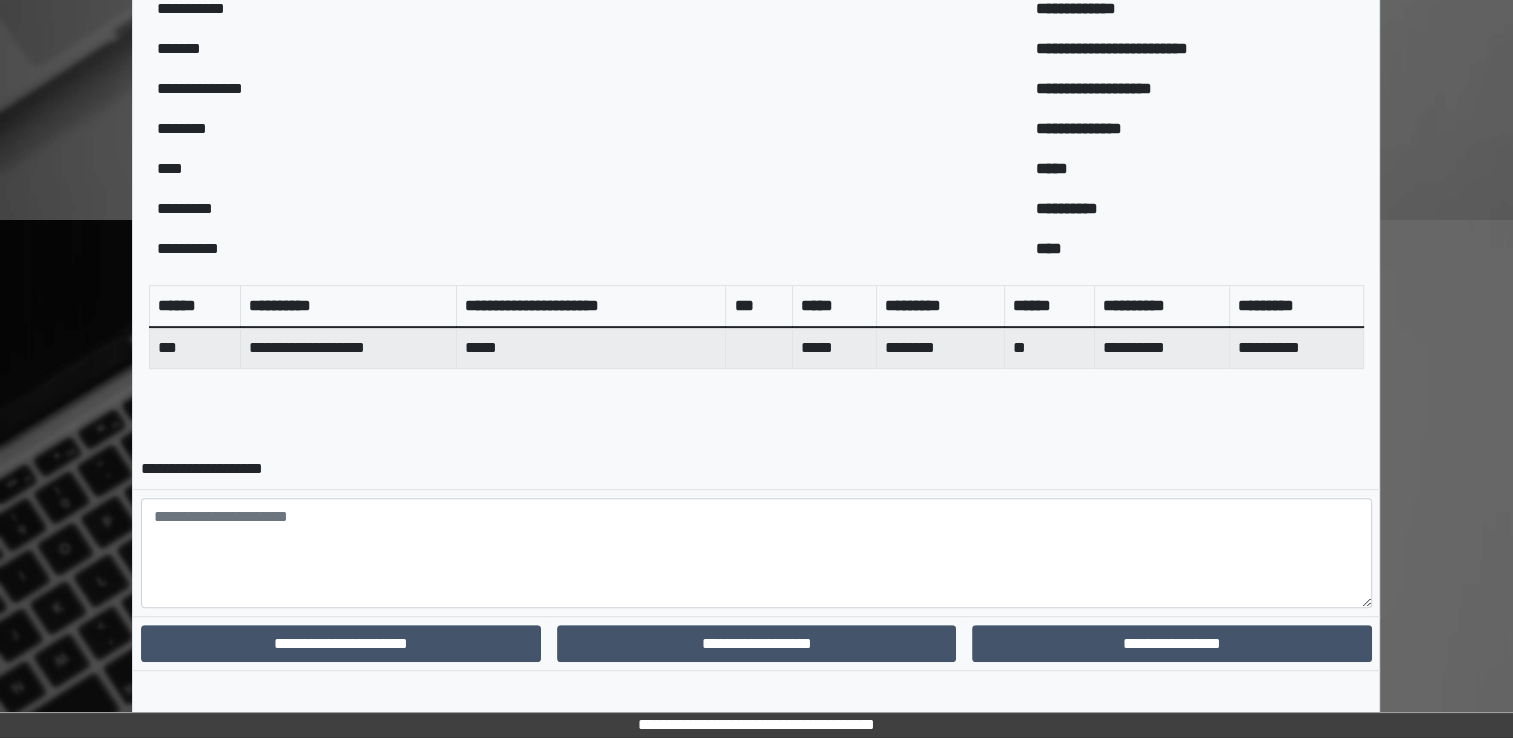 scroll, scrollTop: 644, scrollLeft: 0, axis: vertical 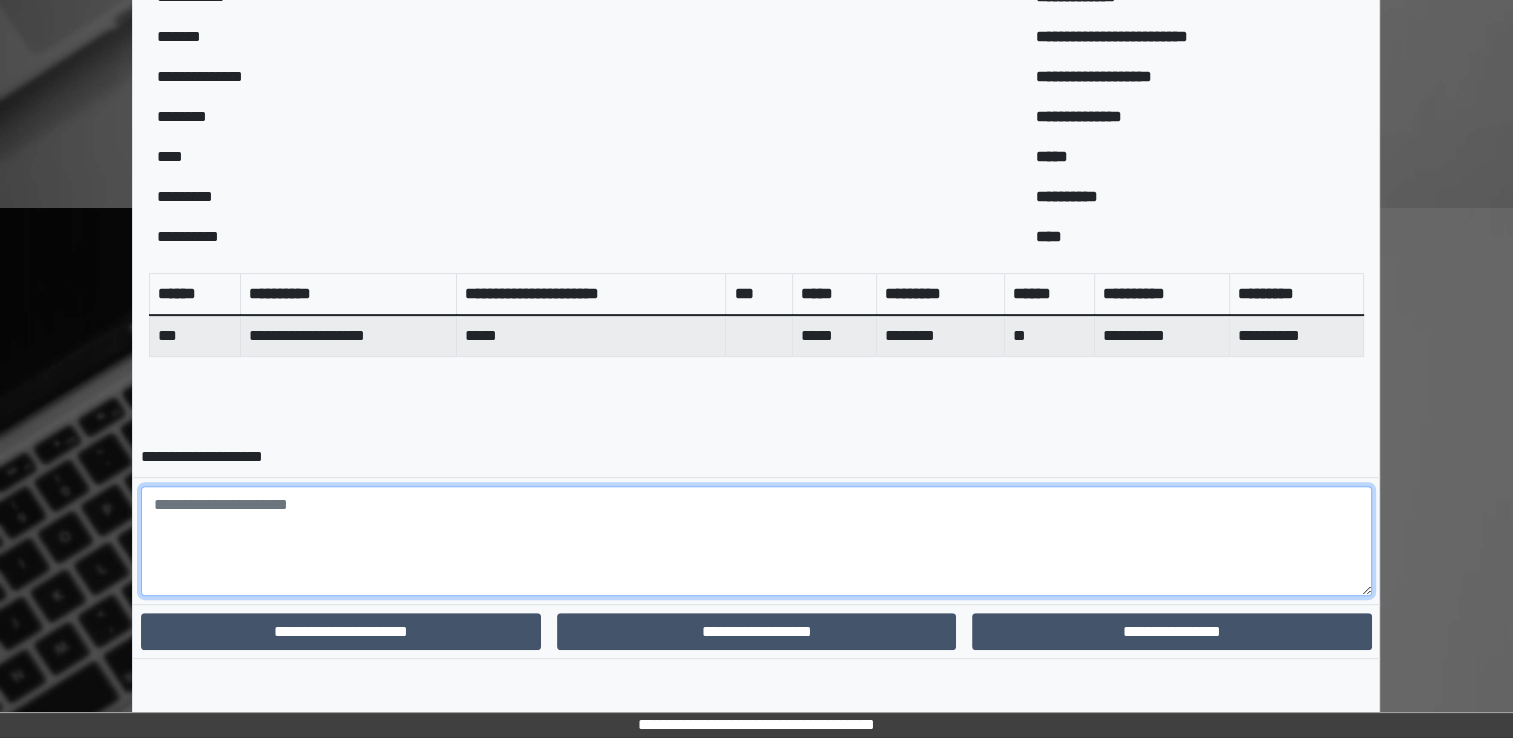 click at bounding box center [756, 541] 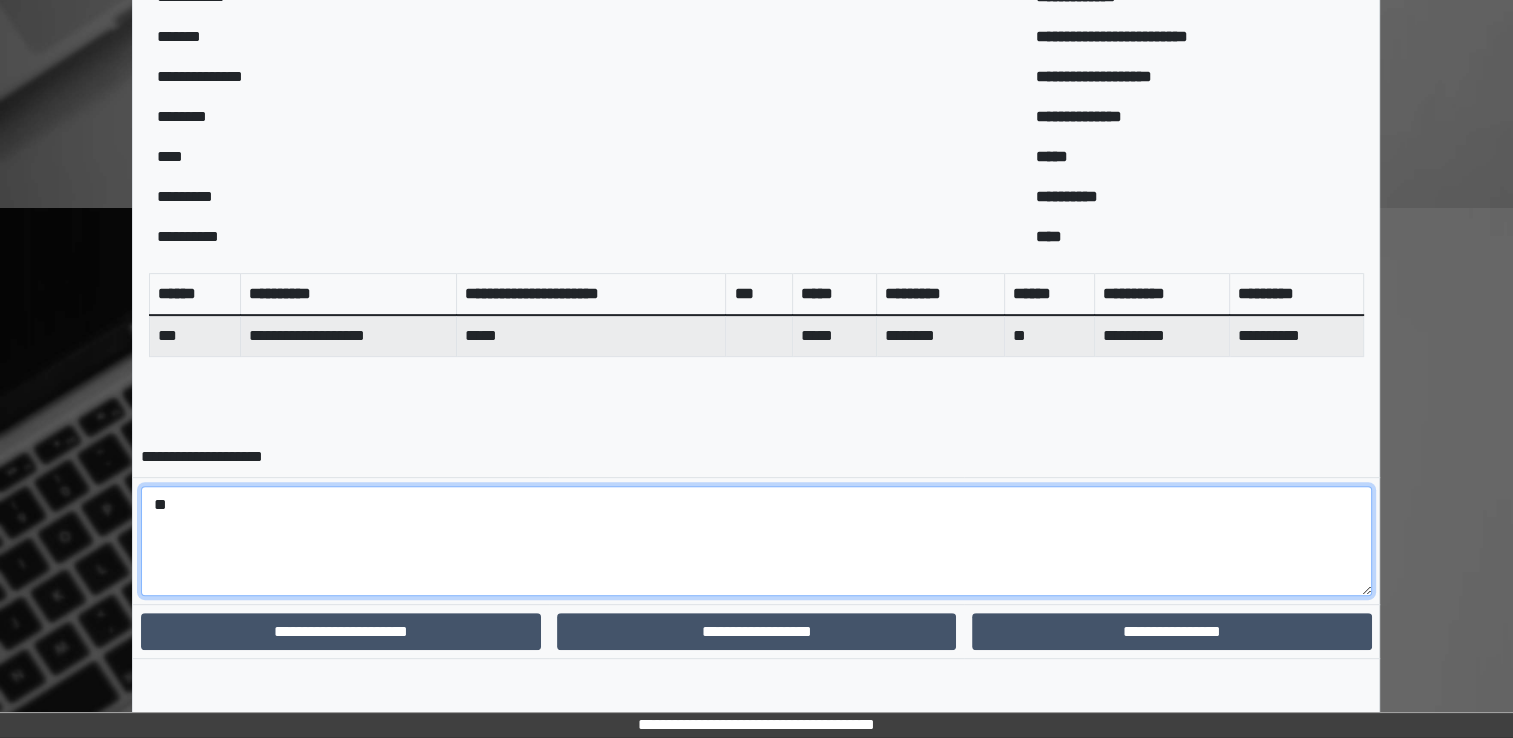 type on "*" 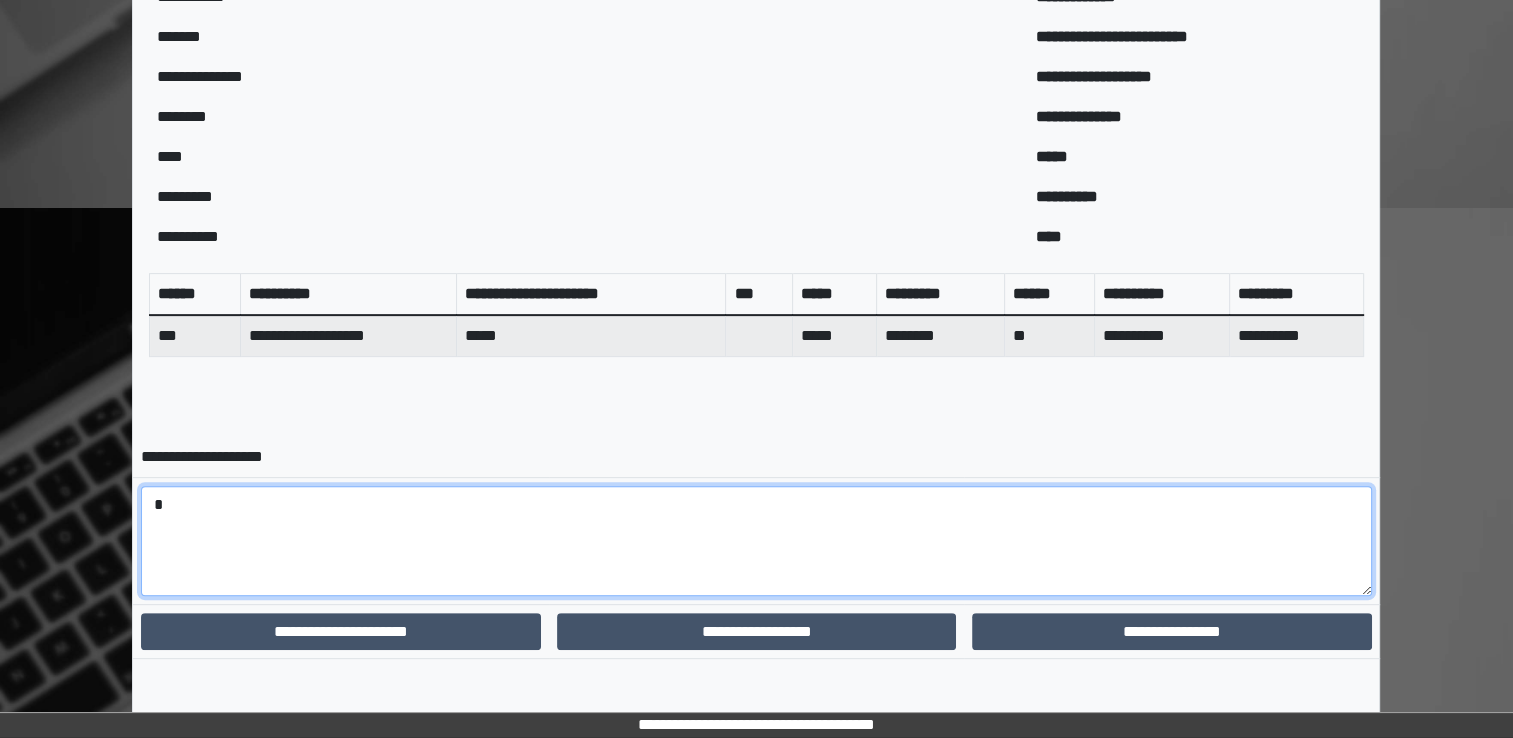 type 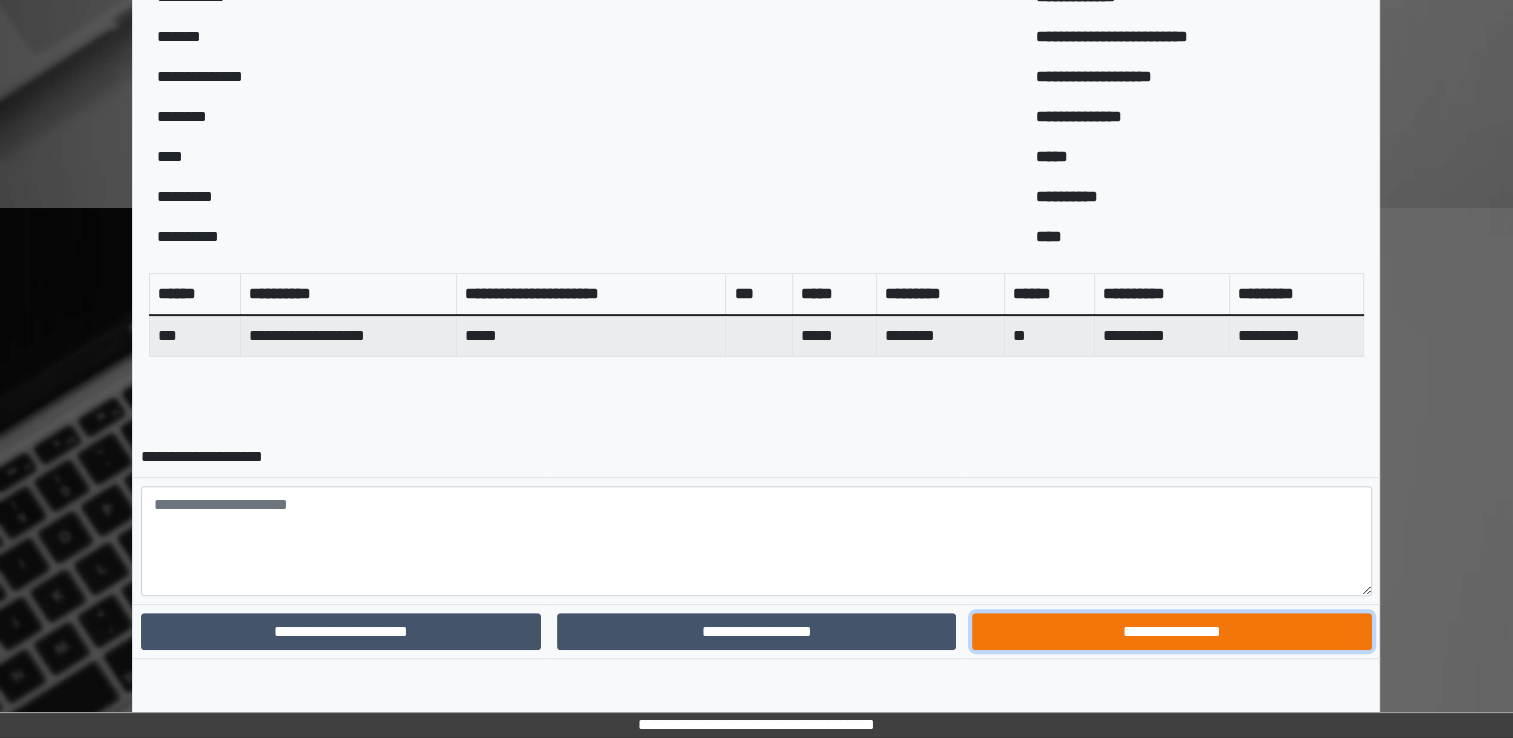 click on "**********" at bounding box center [1171, 632] 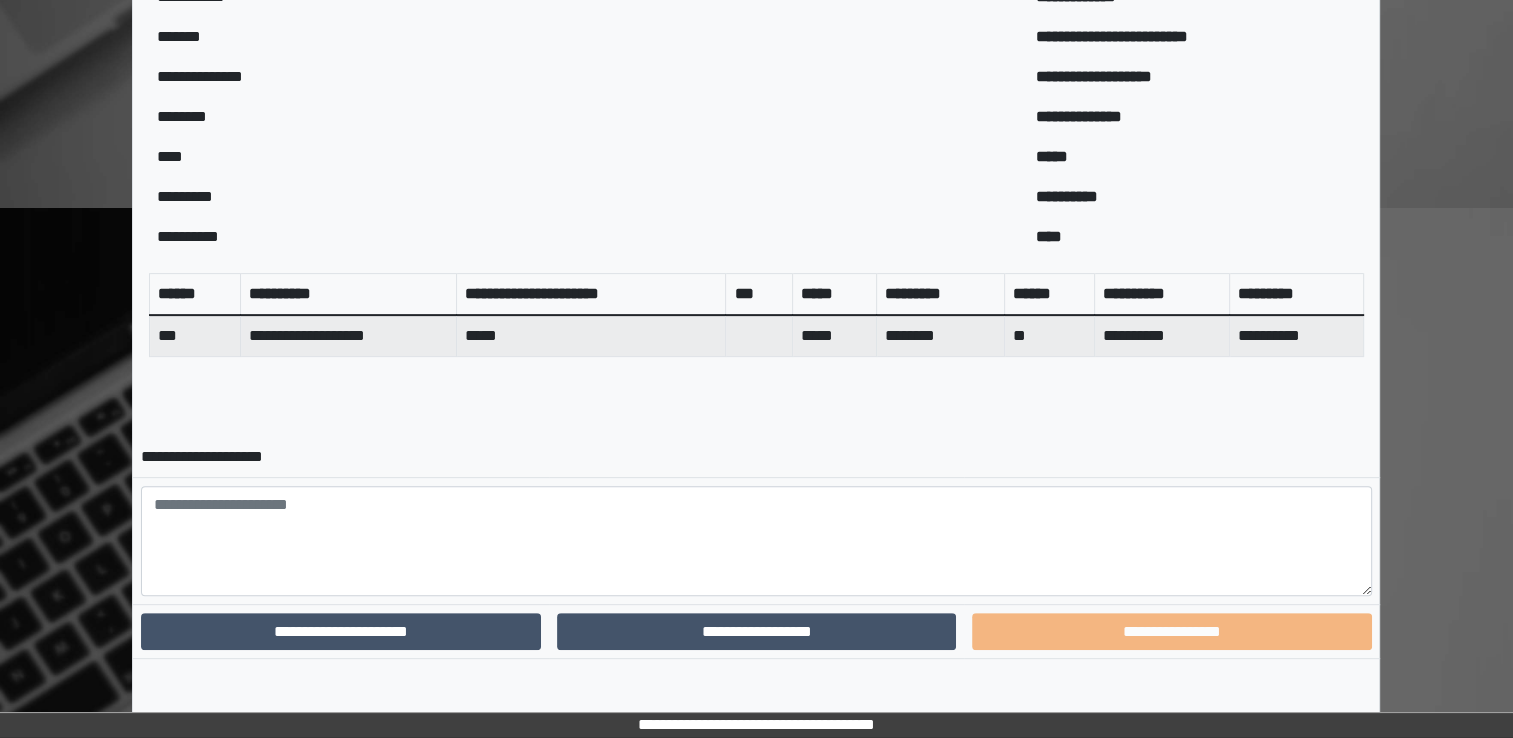 scroll, scrollTop: 559, scrollLeft: 0, axis: vertical 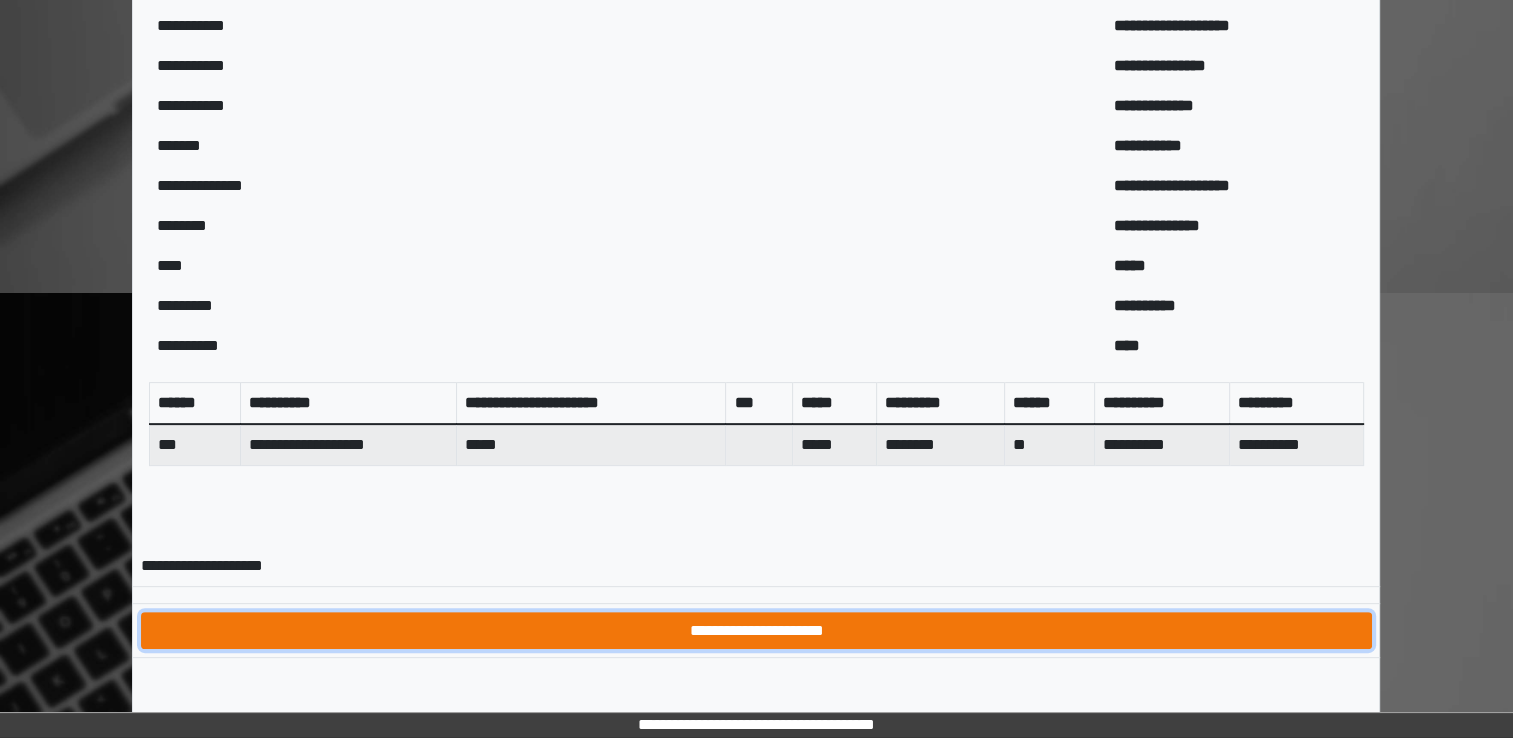 click on "**********" at bounding box center [756, 631] 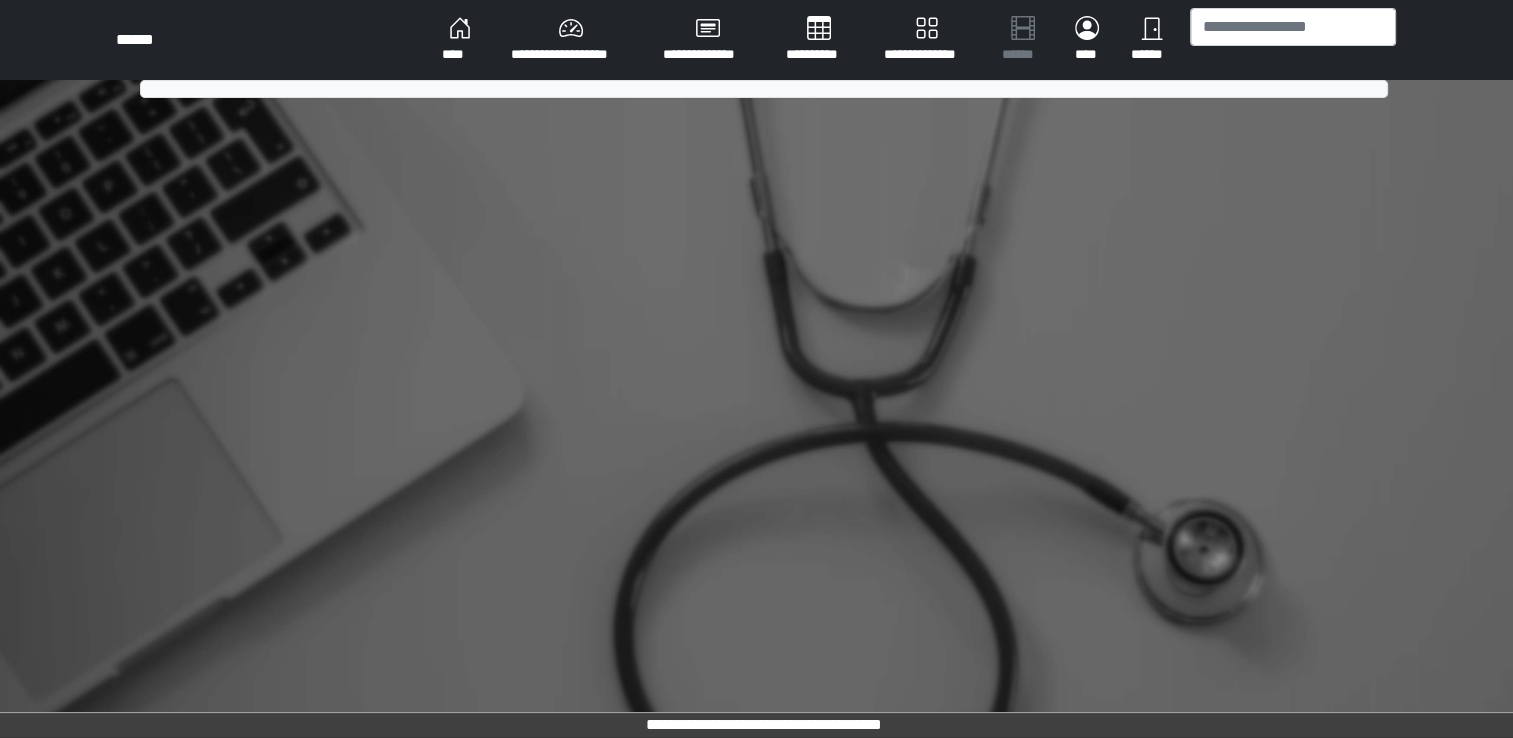 scroll, scrollTop: 0, scrollLeft: 0, axis: both 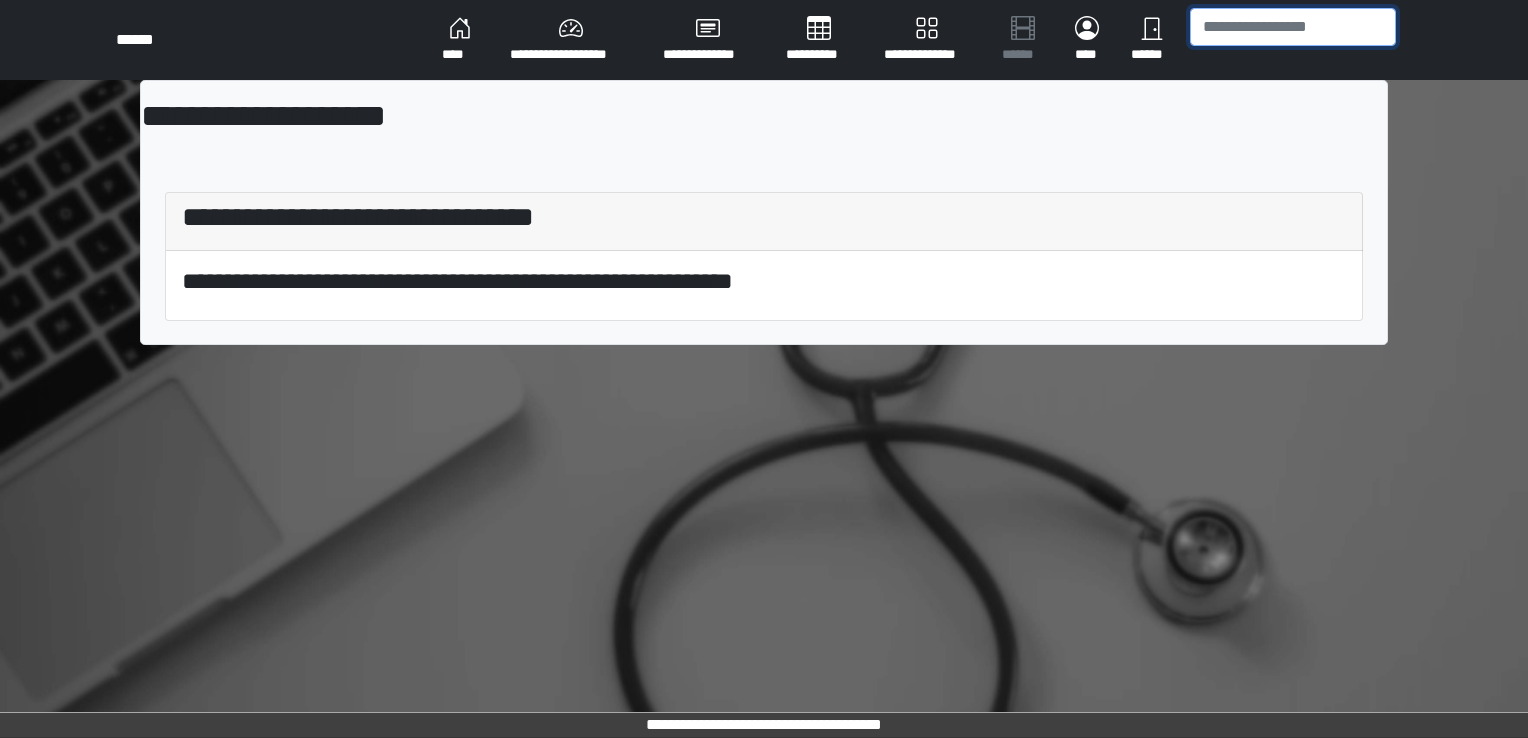click at bounding box center (1293, 27) 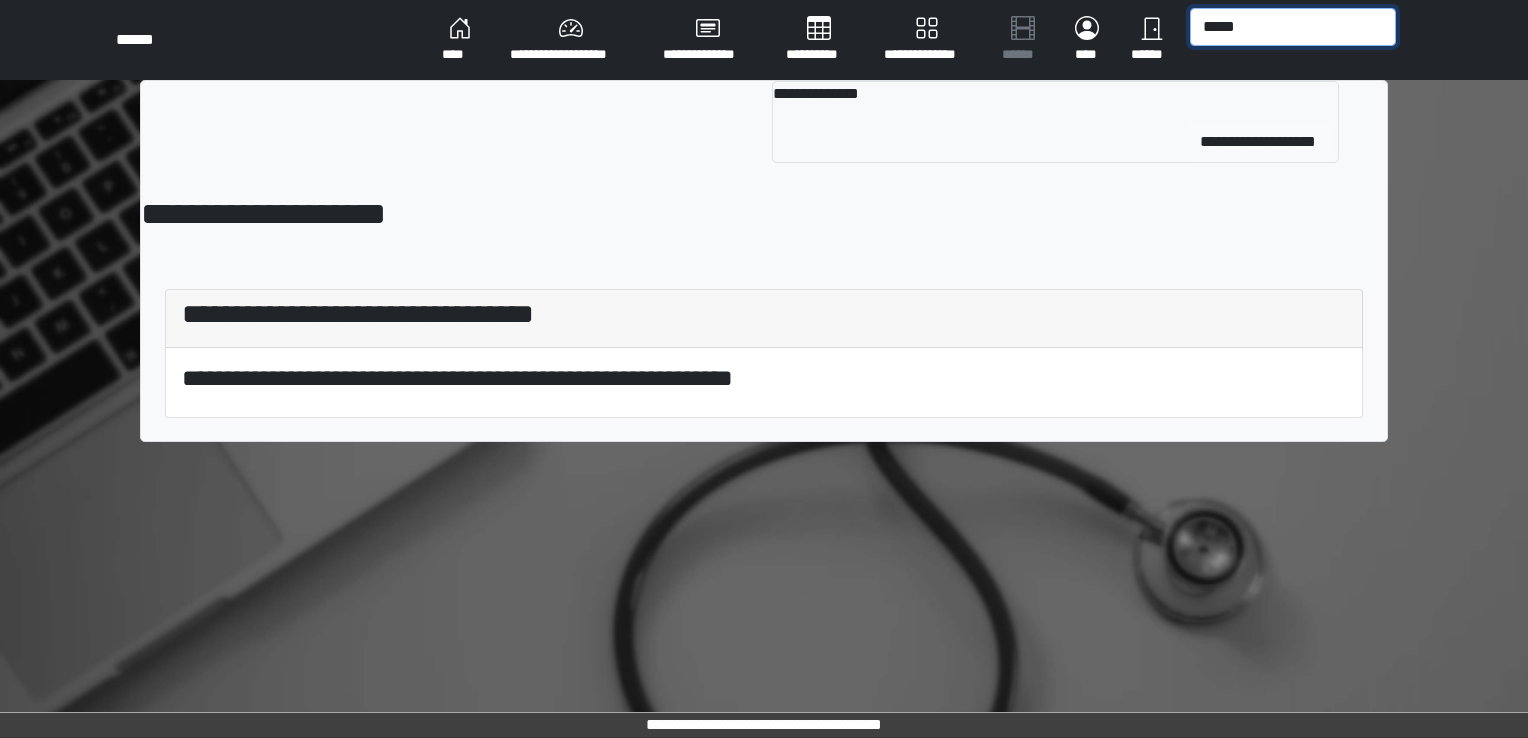 type on "*****" 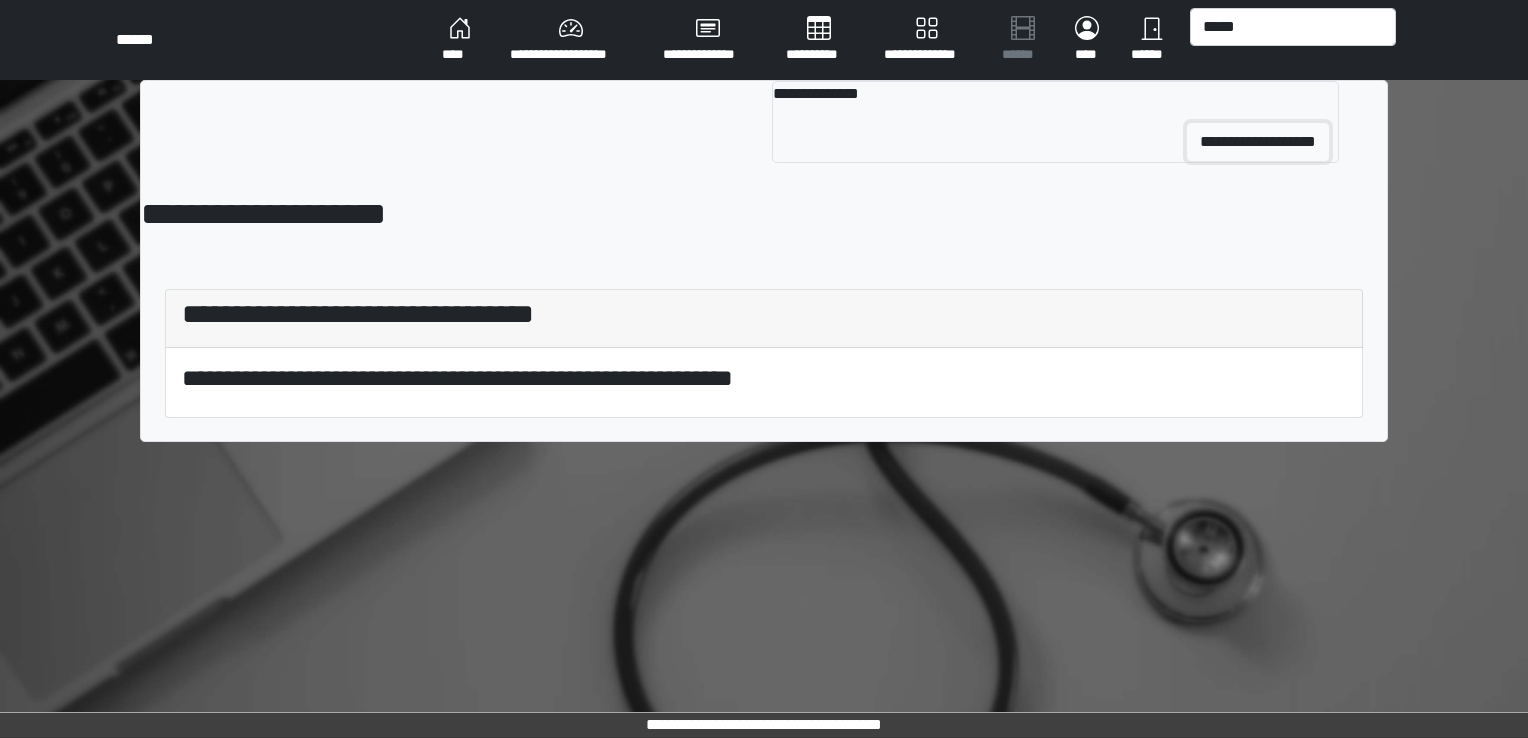 click on "**********" at bounding box center (1258, 142) 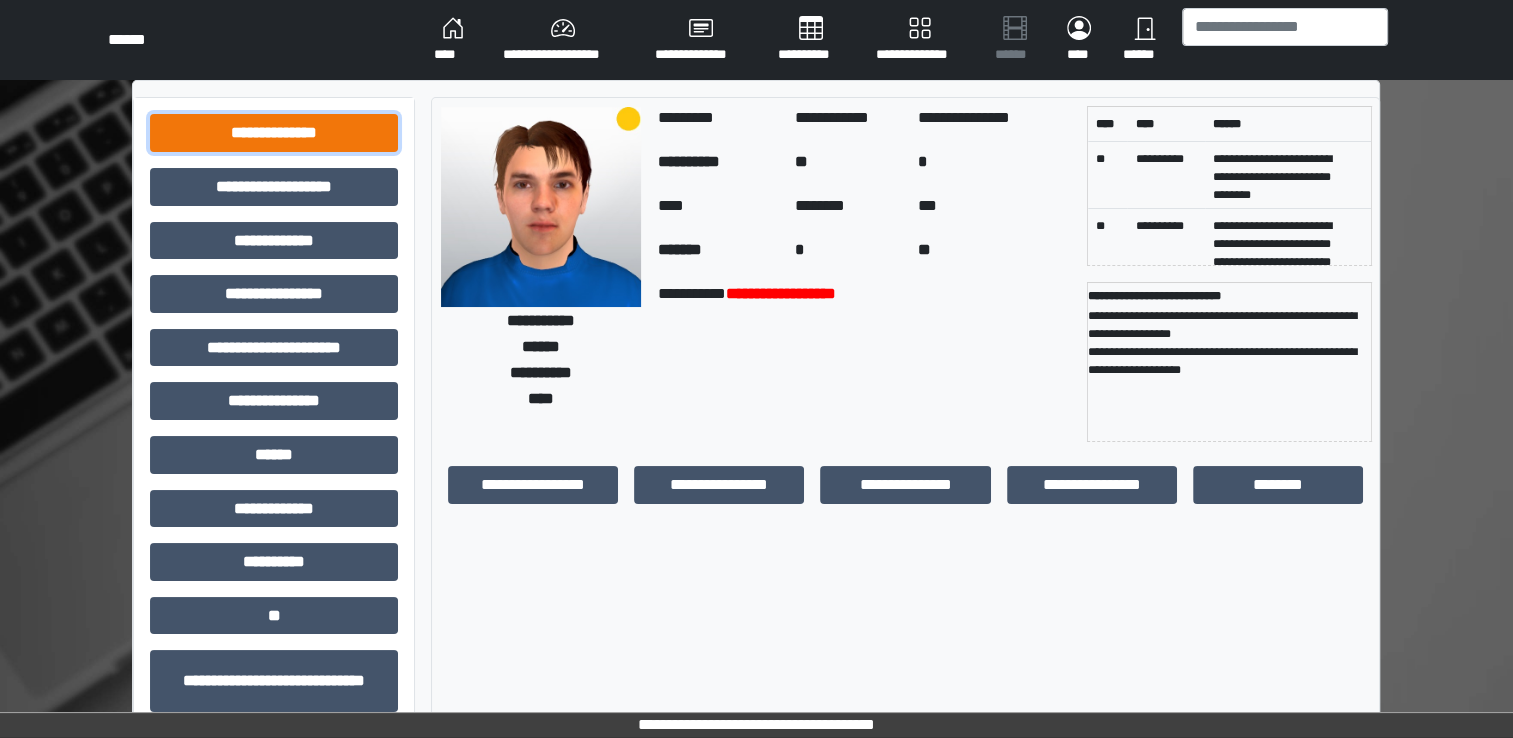 click on "**********" at bounding box center (274, 133) 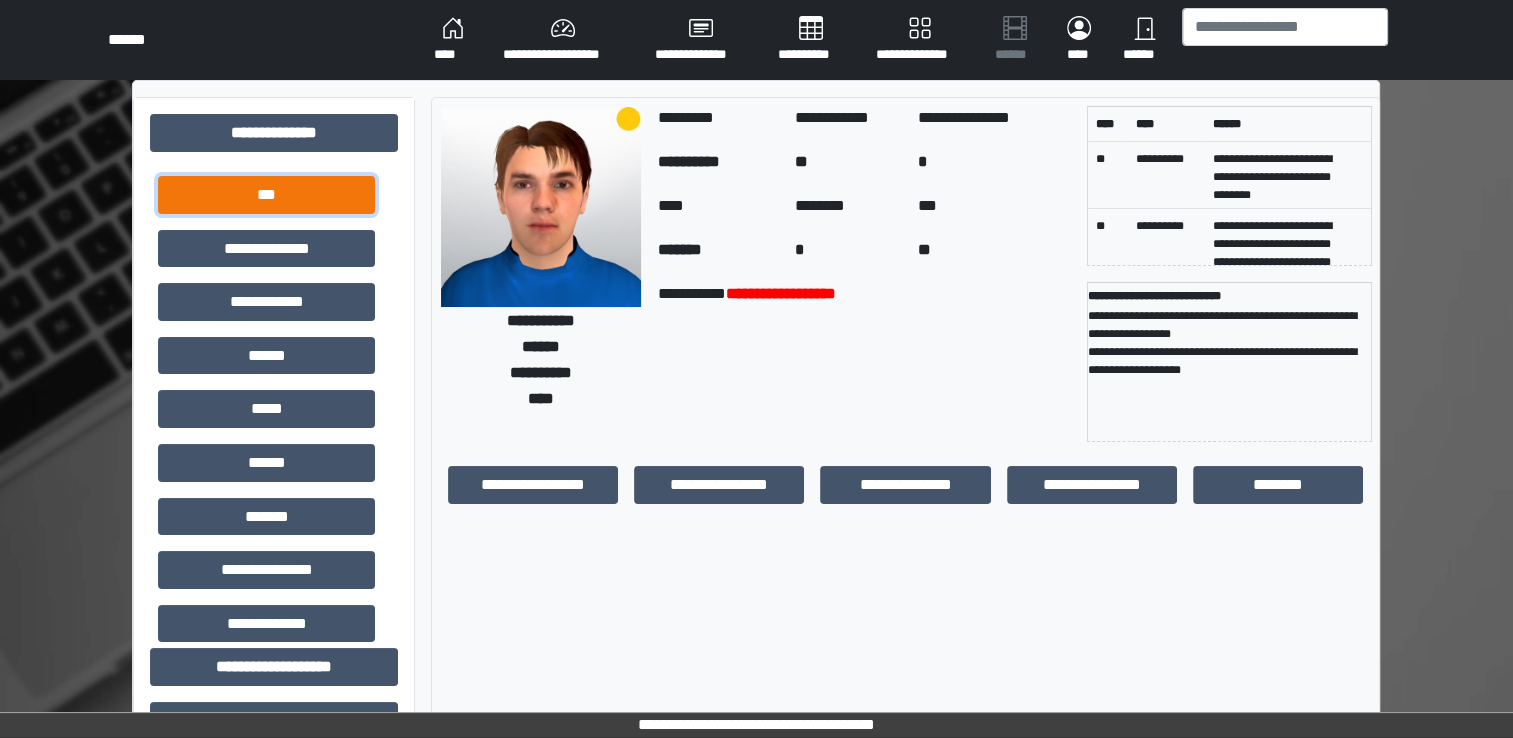 click on "***" at bounding box center [266, 195] 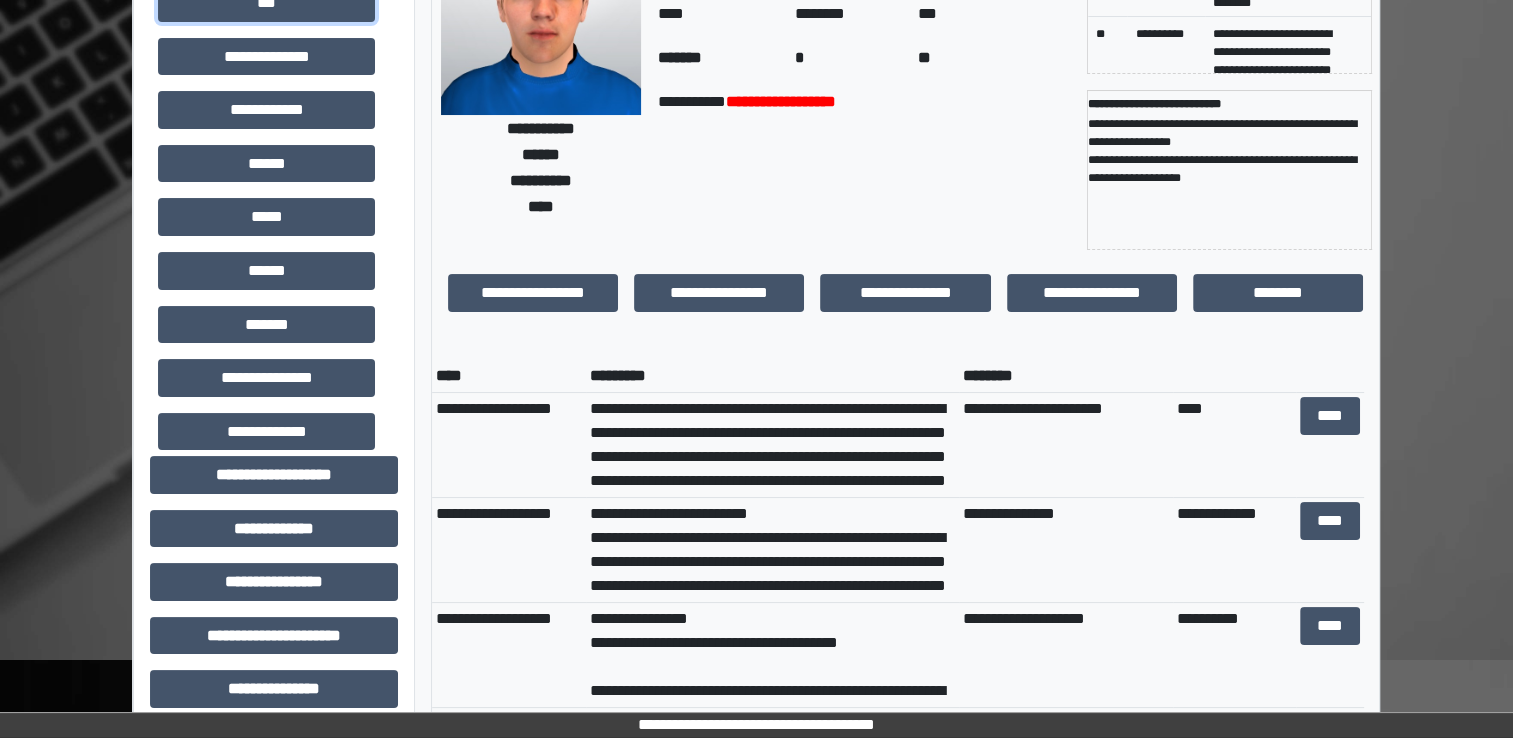 scroll, scrollTop: 664, scrollLeft: 0, axis: vertical 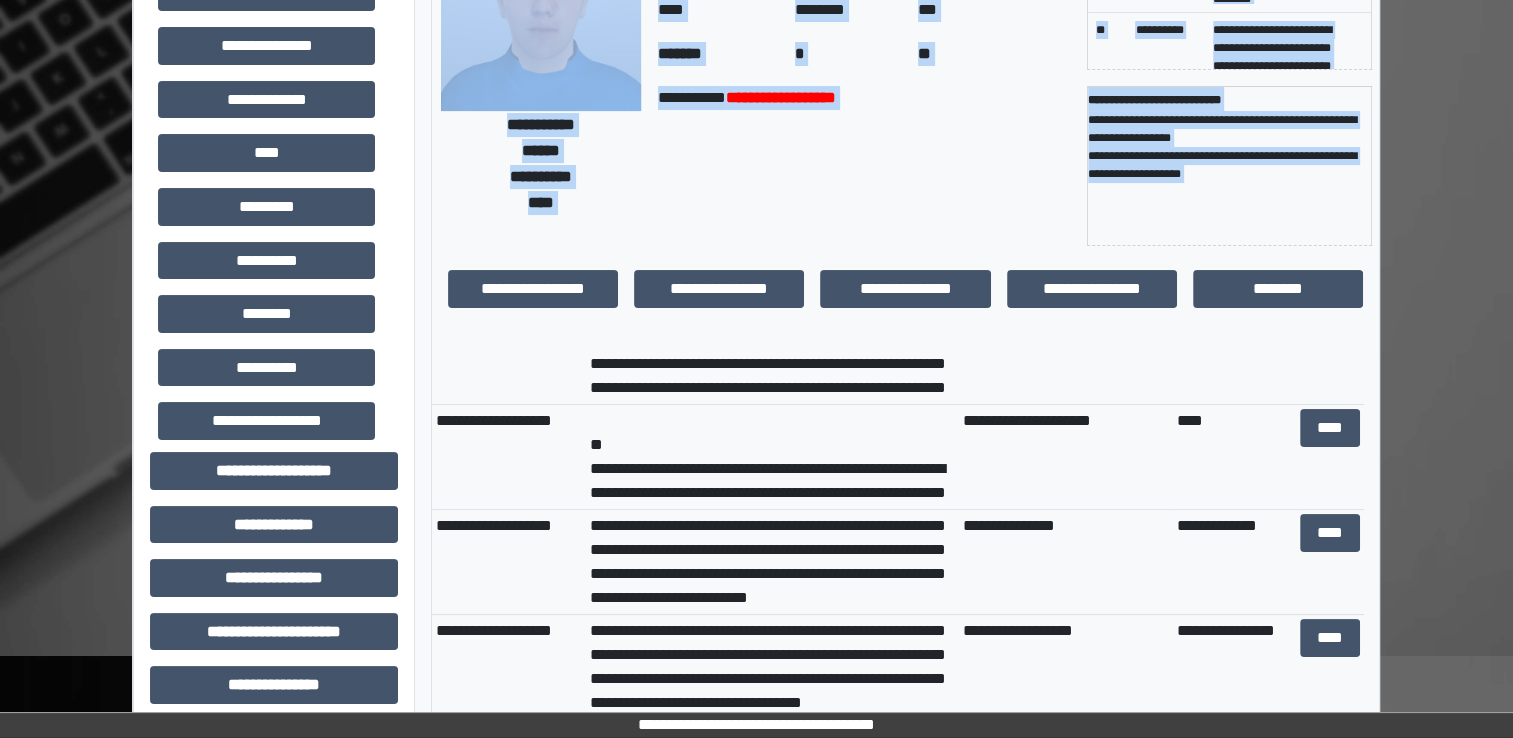 drag, startPoint x: 416, startPoint y: 479, endPoint x: 429, endPoint y: 574, distance: 95.885345 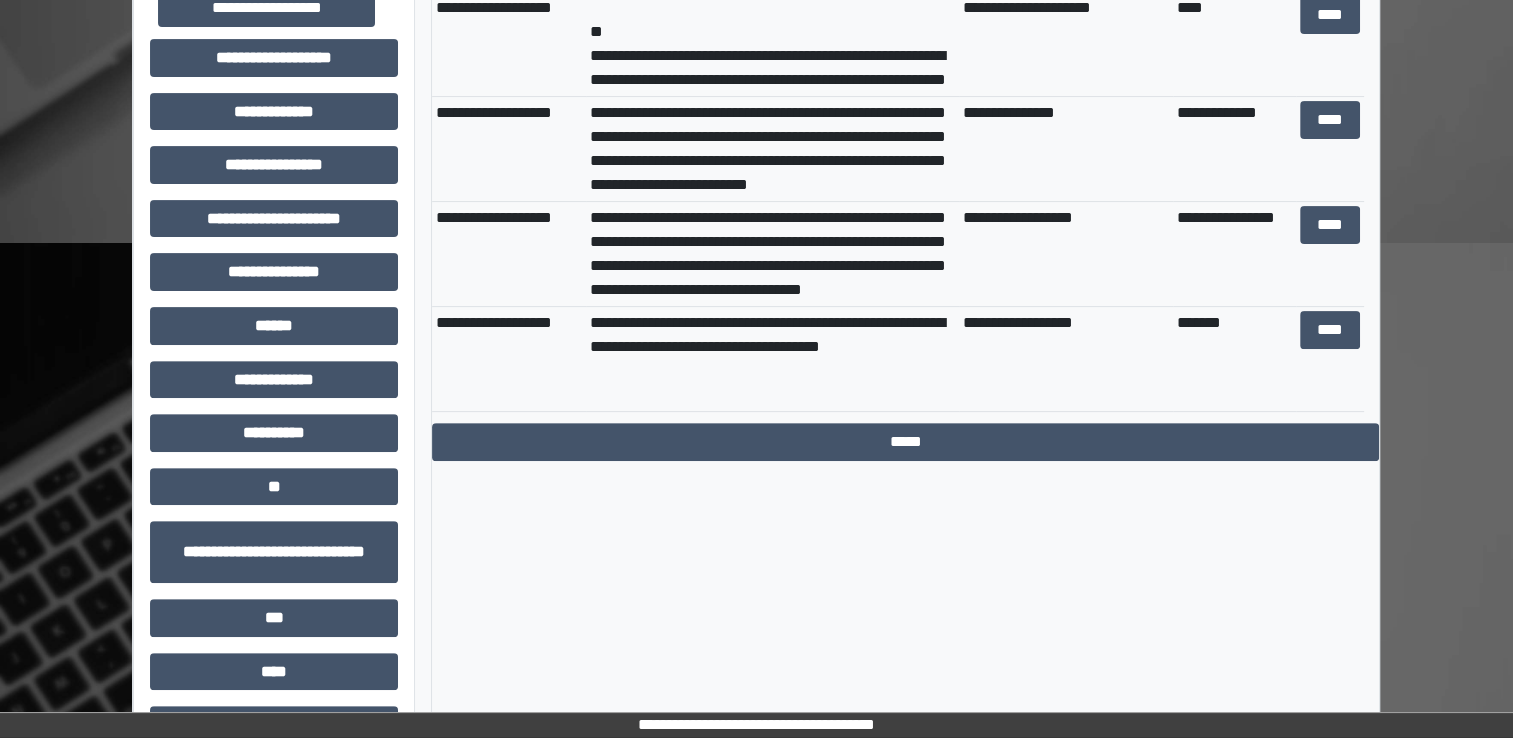scroll, scrollTop: 664, scrollLeft: 0, axis: vertical 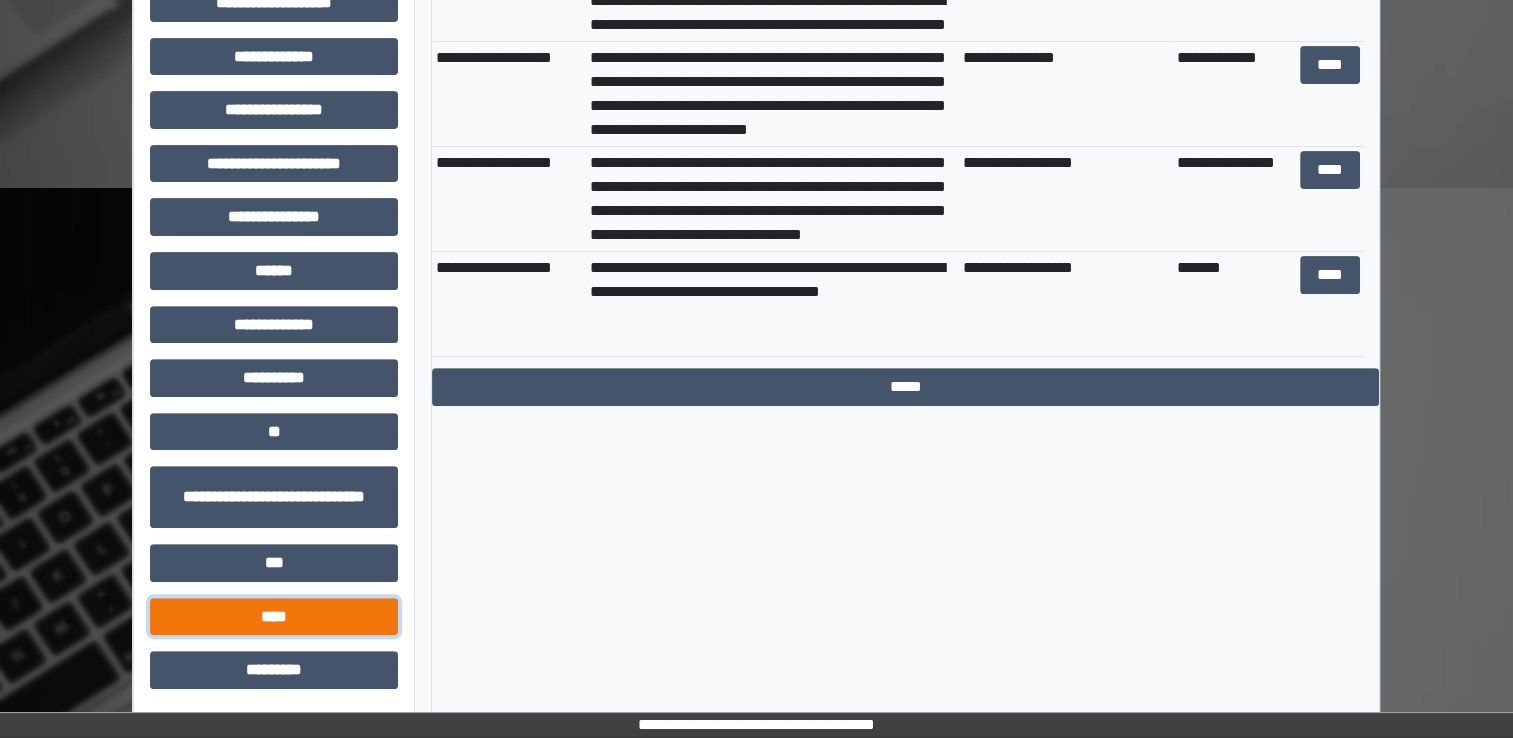 click on "****" at bounding box center (274, 617) 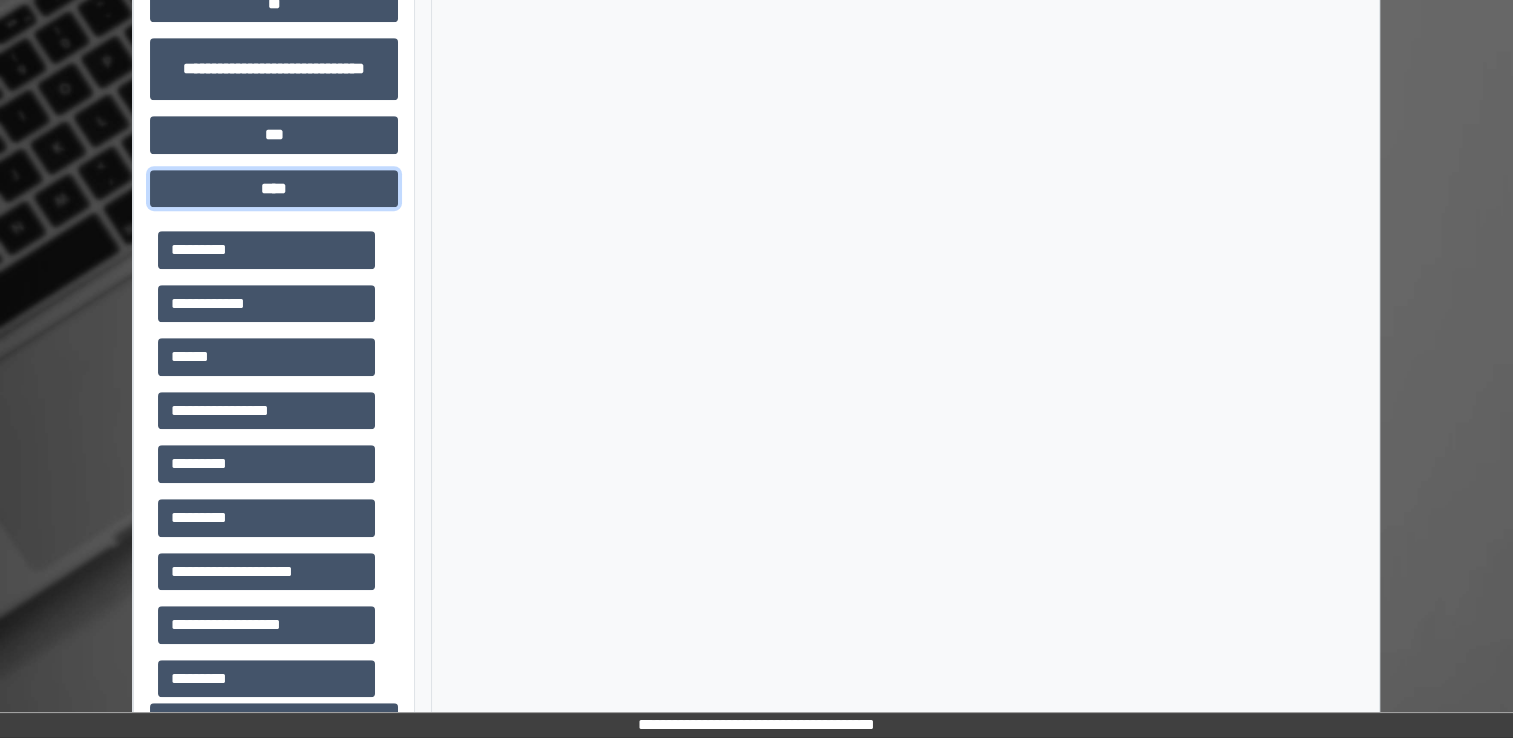 scroll, scrollTop: 1144, scrollLeft: 0, axis: vertical 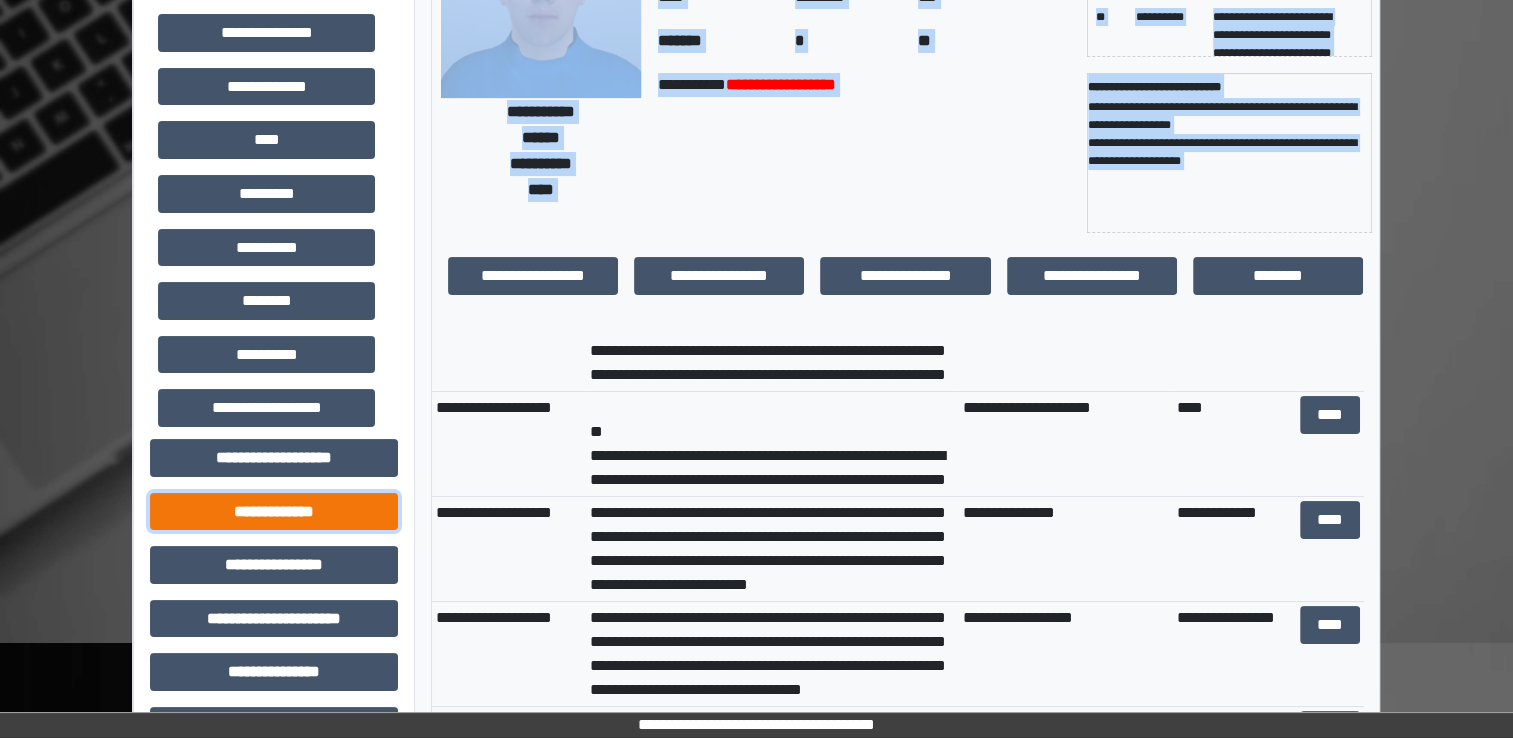 click on "**********" at bounding box center [274, 512] 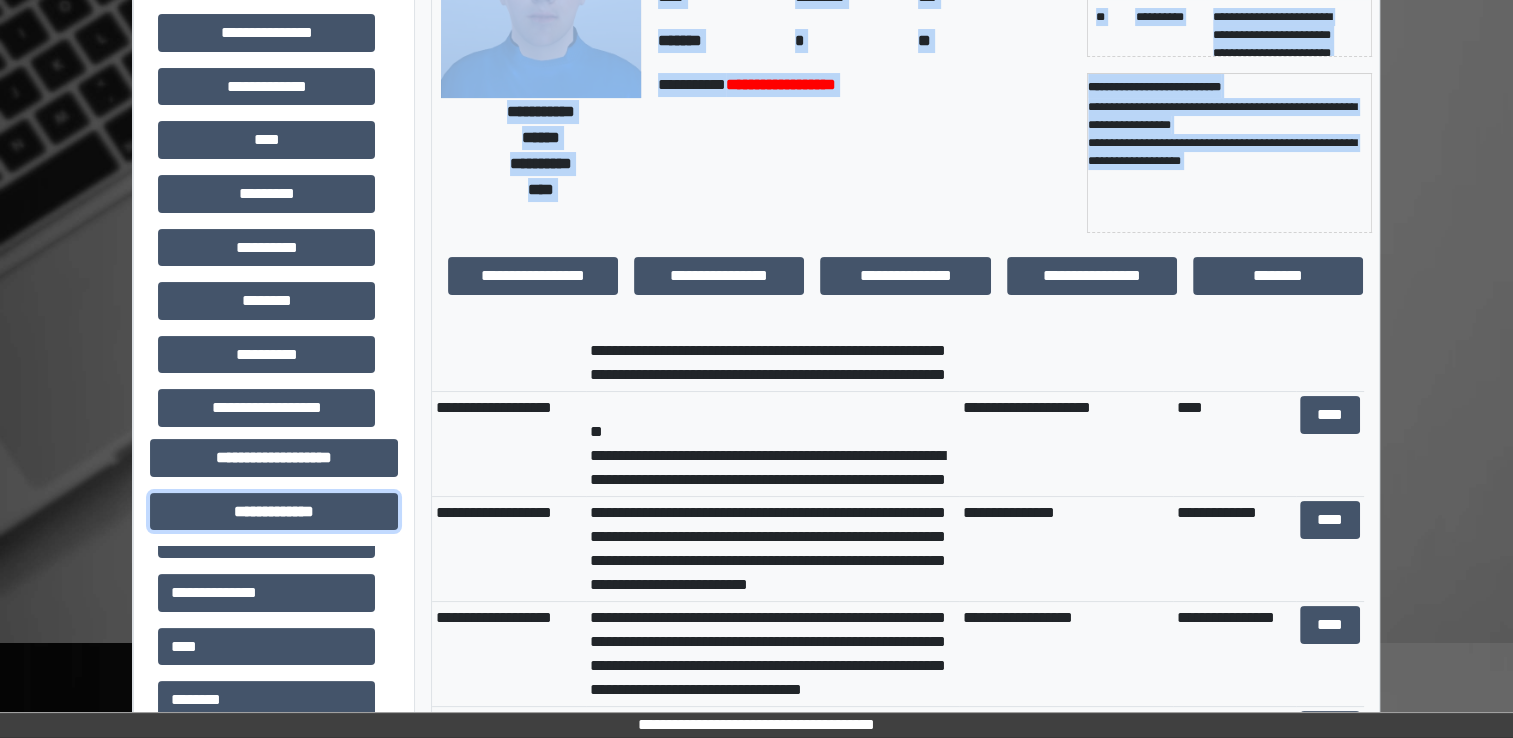 scroll, scrollTop: 1099, scrollLeft: 0, axis: vertical 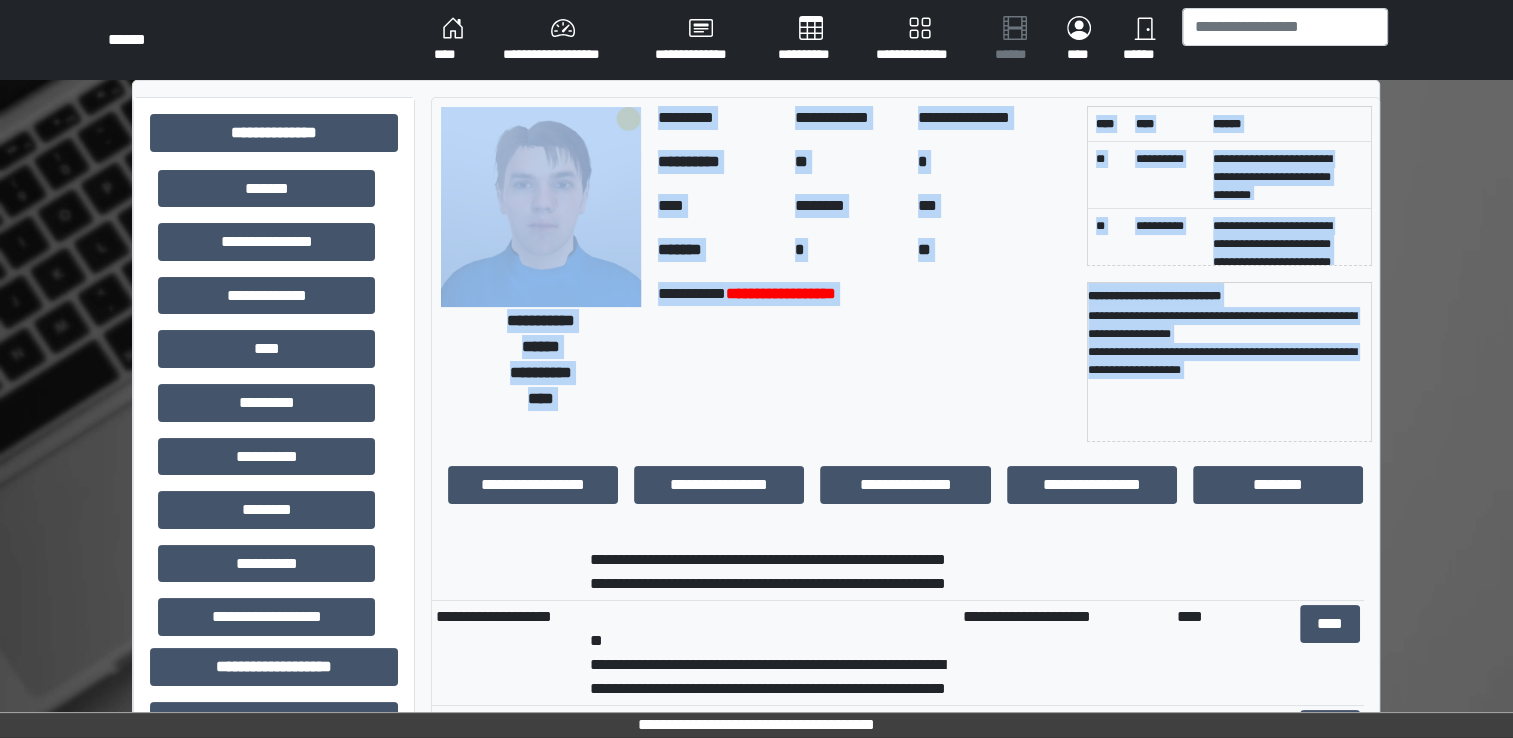 click on "**********" at bounding box center [864, 362] 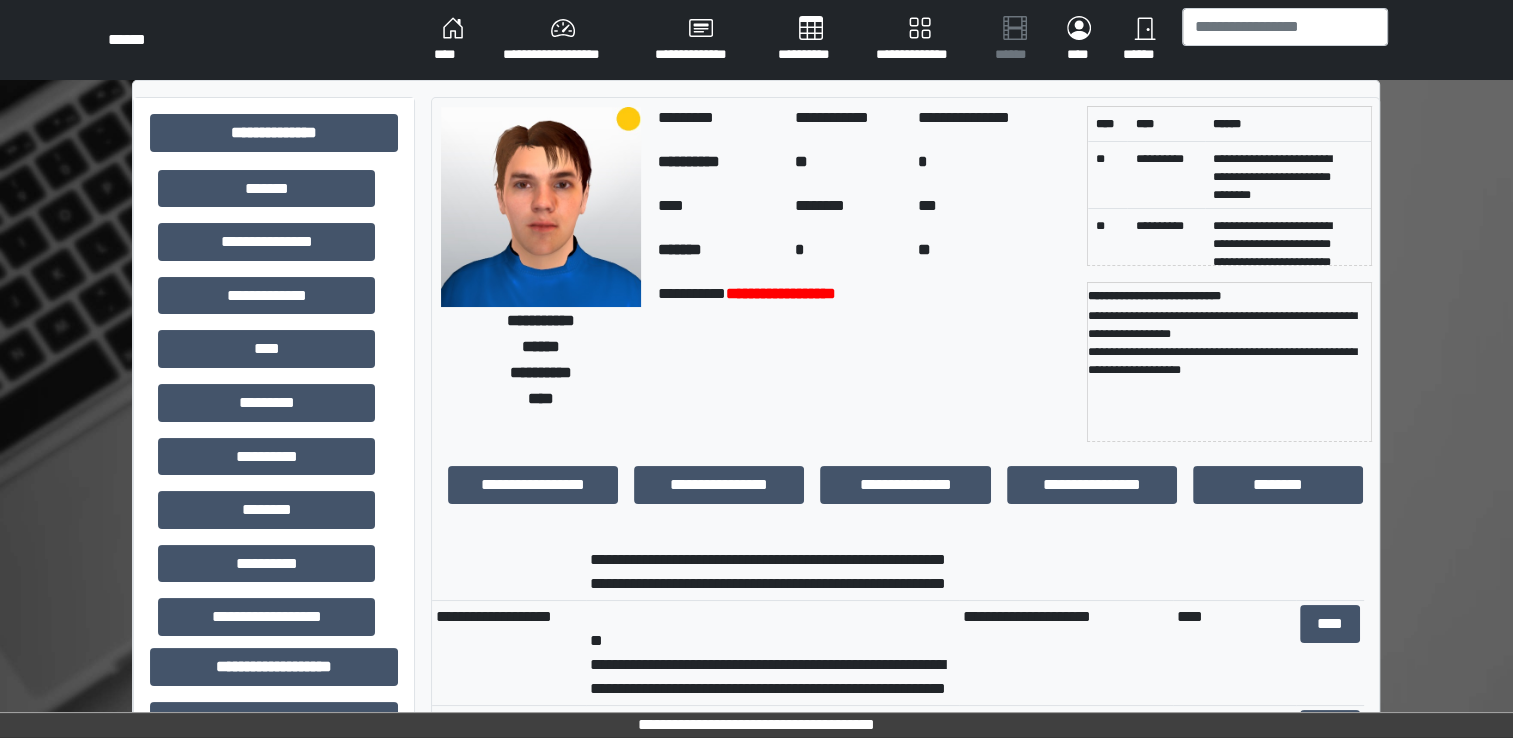 click on "**********" at bounding box center [563, 40] 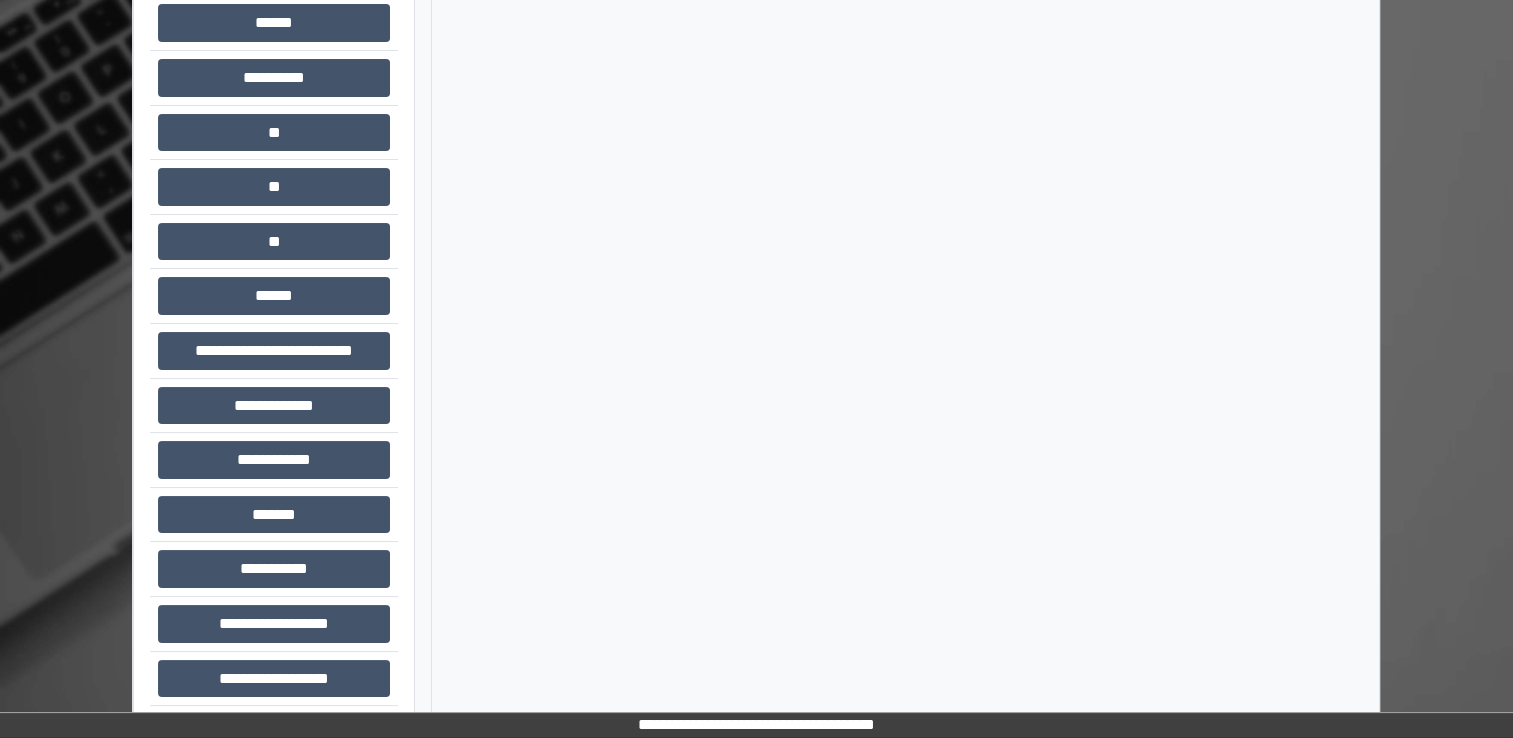 scroll, scrollTop: 132, scrollLeft: 0, axis: vertical 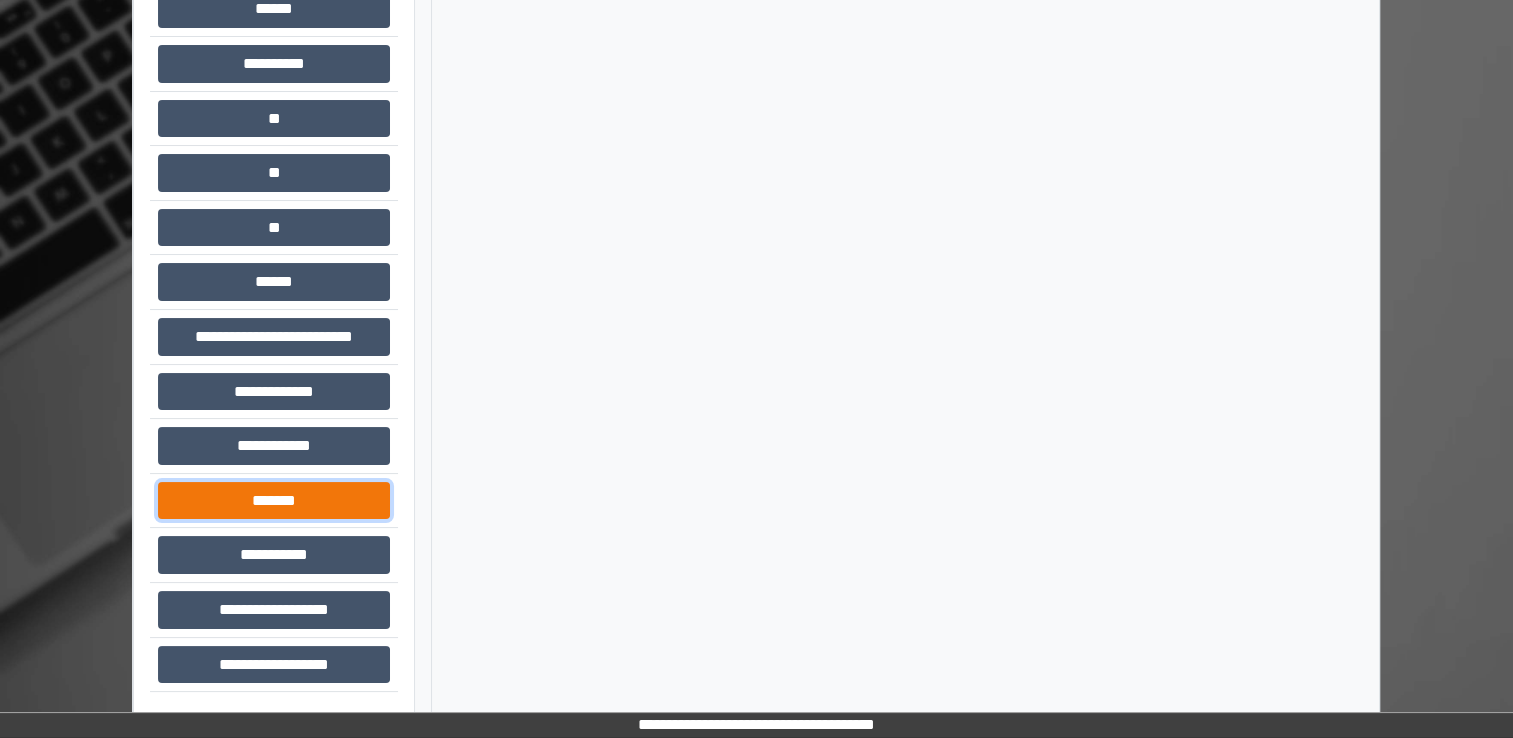 click on "*******" at bounding box center [274, 501] 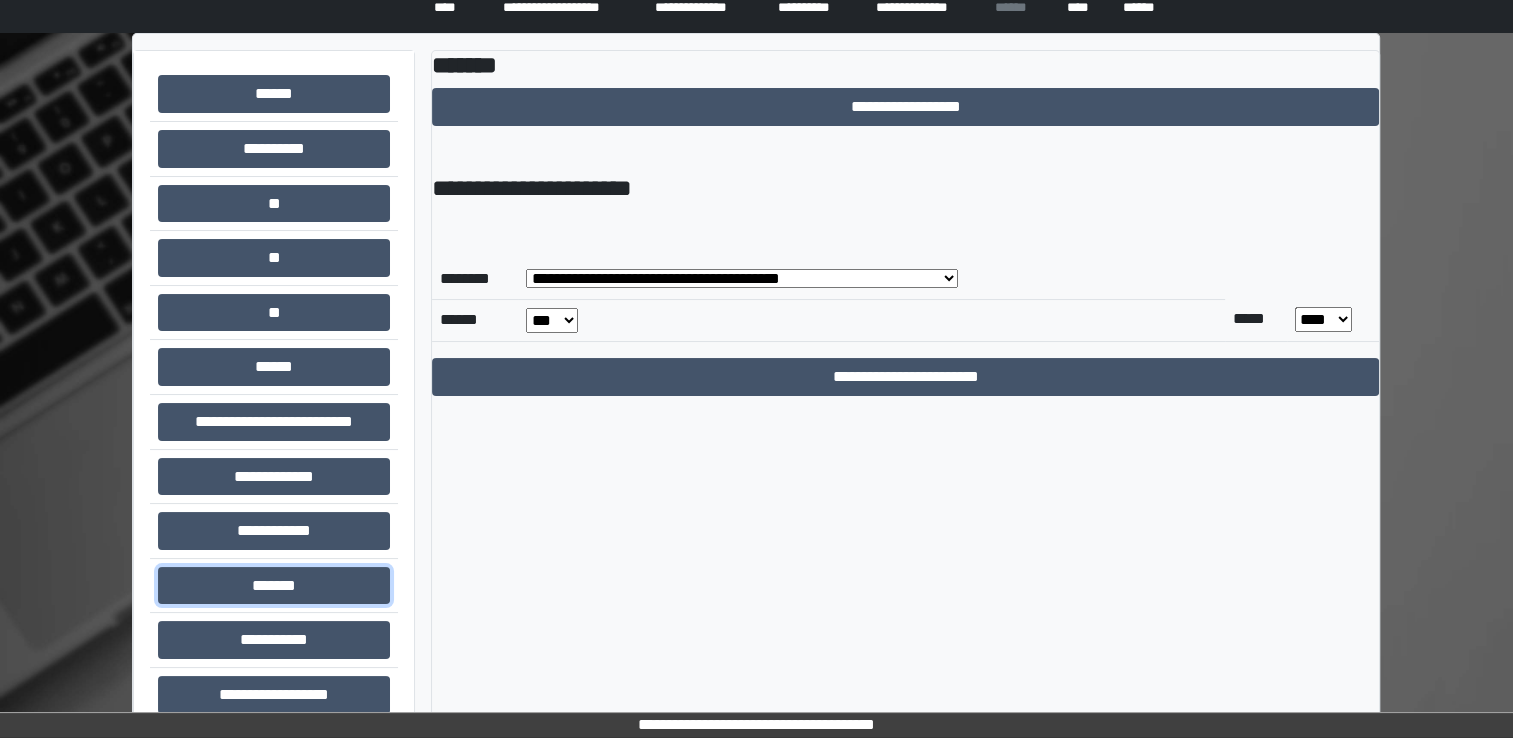 scroll, scrollTop: 0, scrollLeft: 0, axis: both 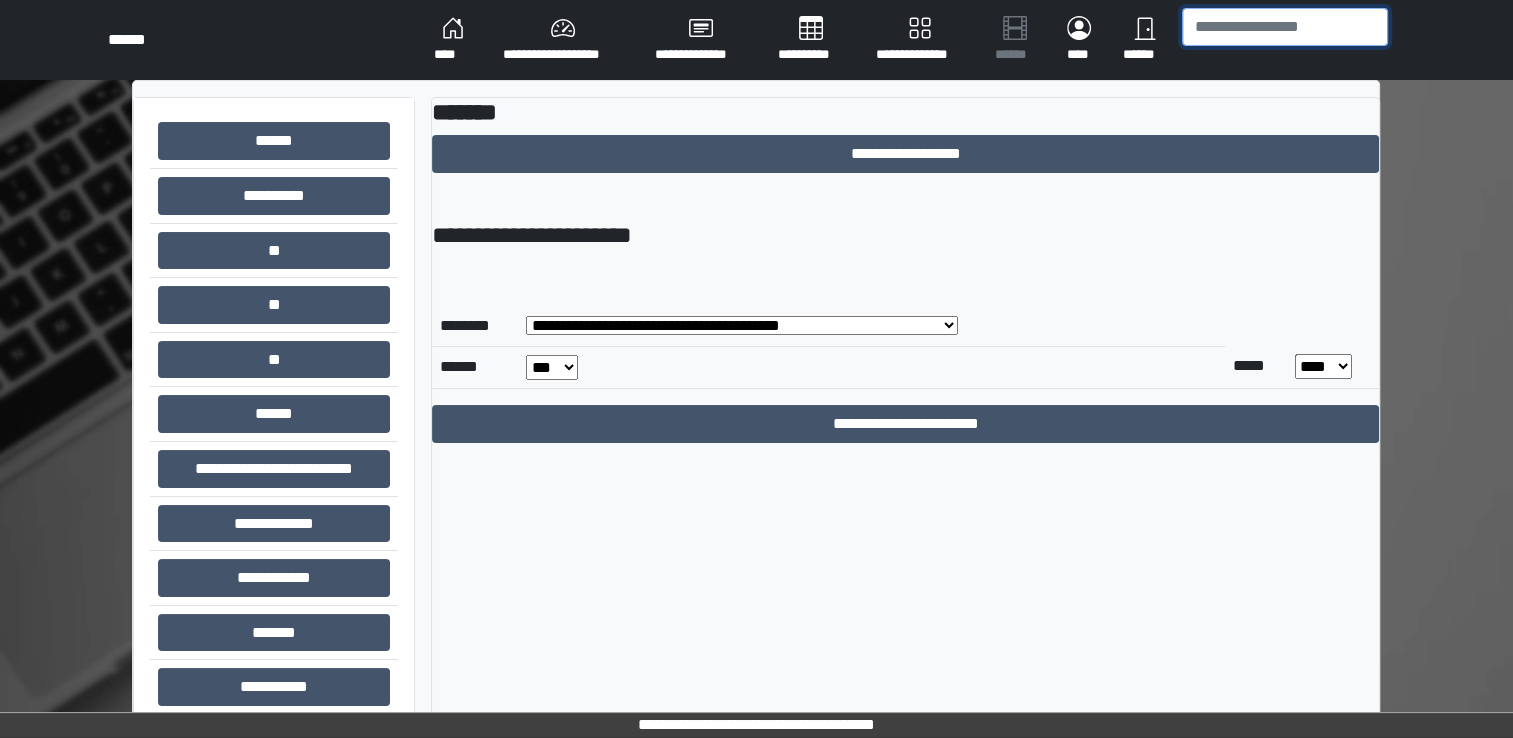 click at bounding box center (1285, 27) 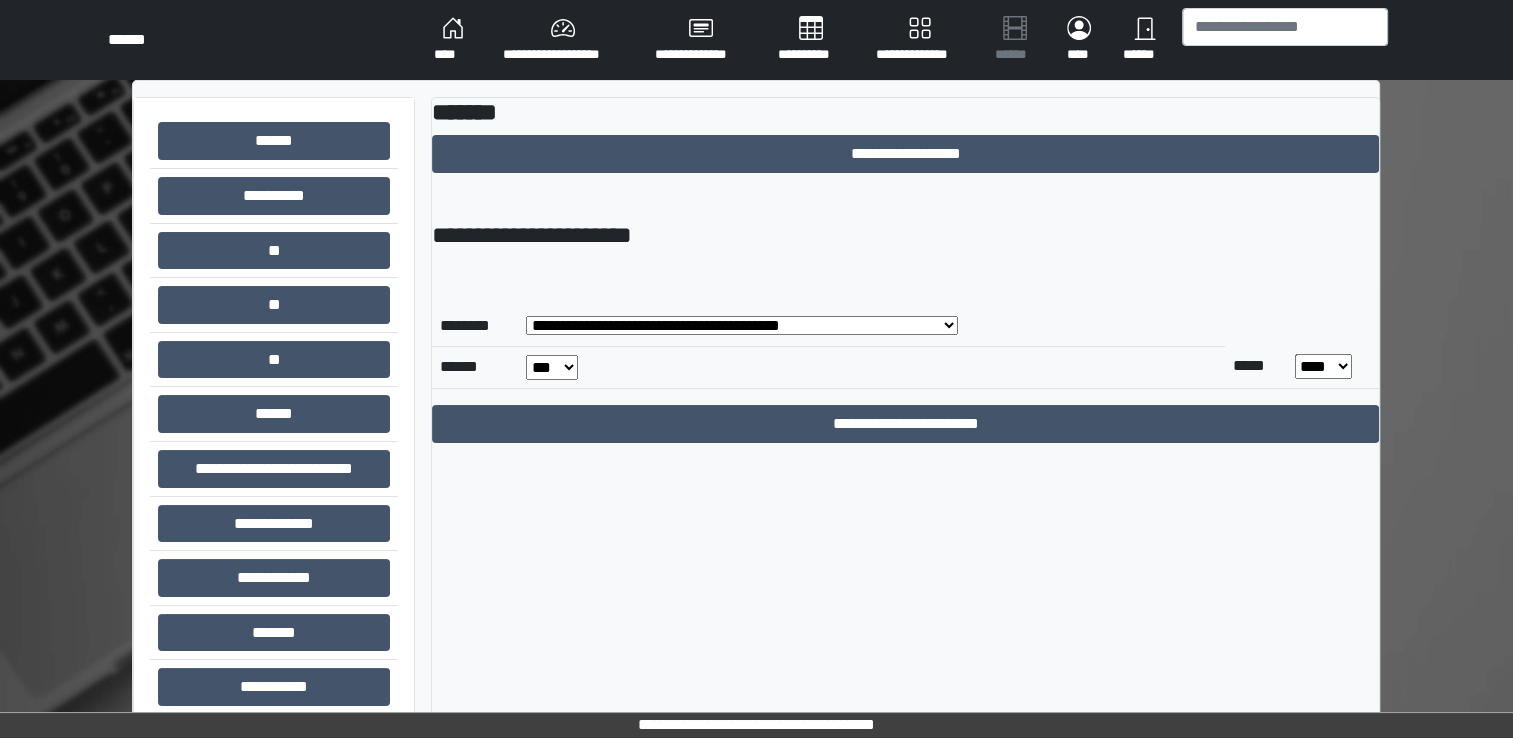 click on "****" at bounding box center [452, 40] 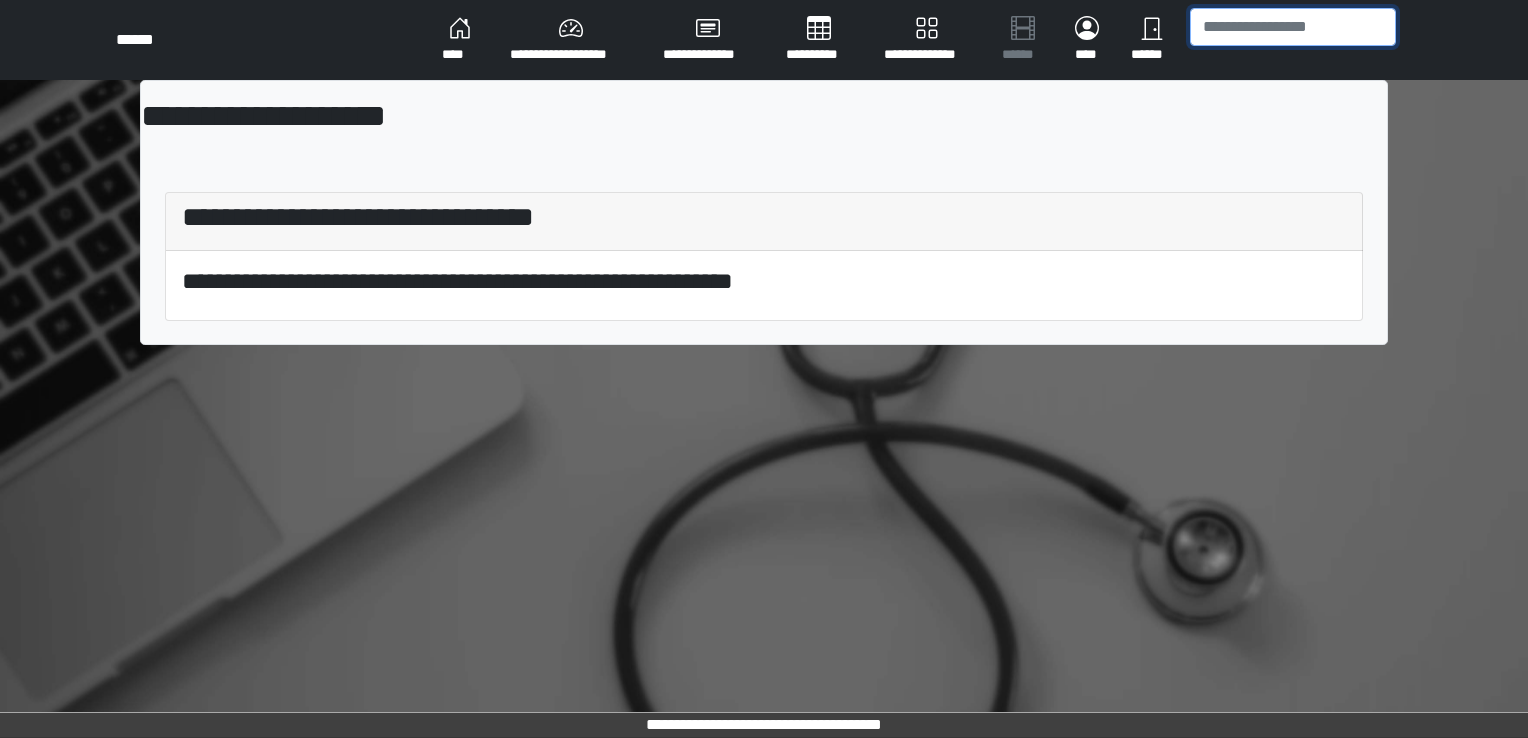 click at bounding box center [1293, 27] 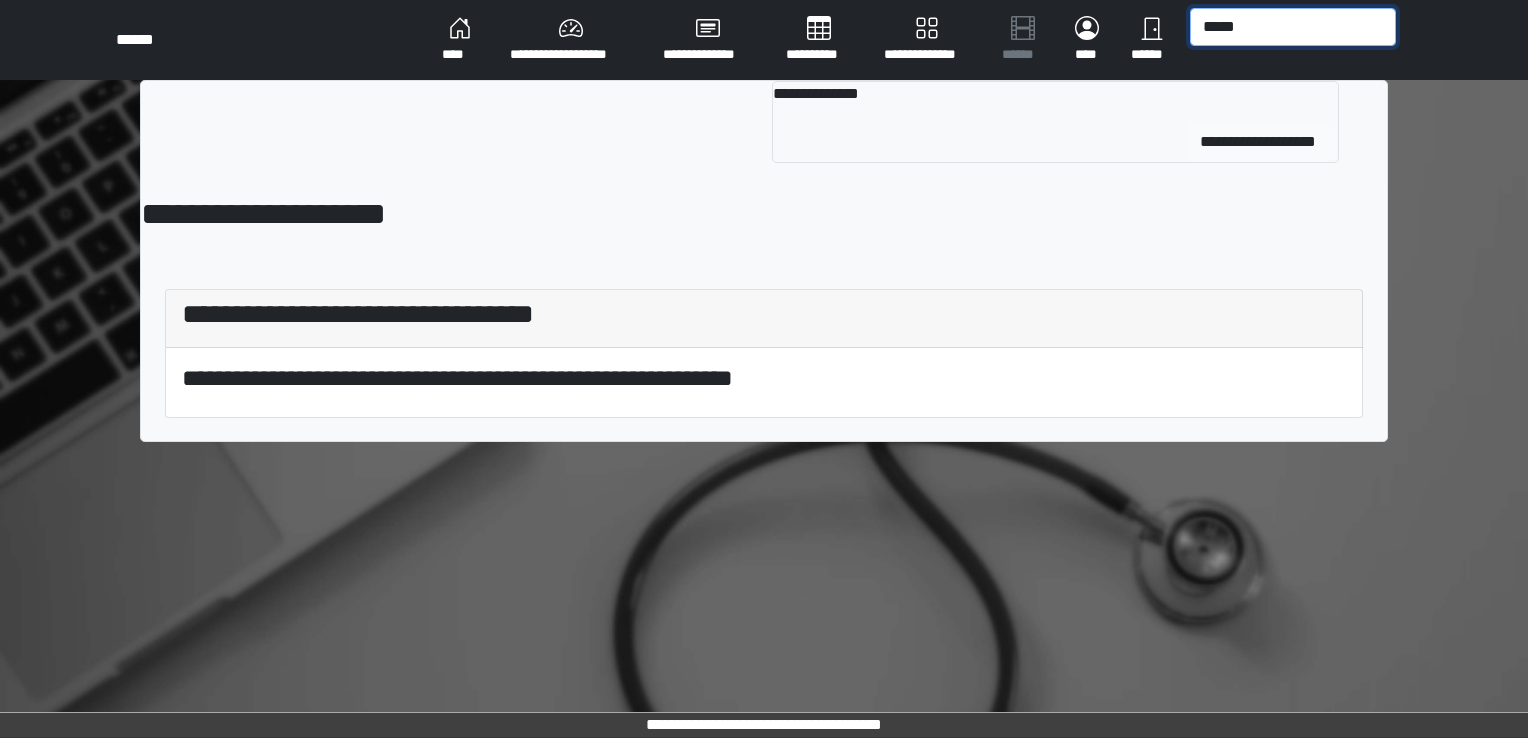 type on "*****" 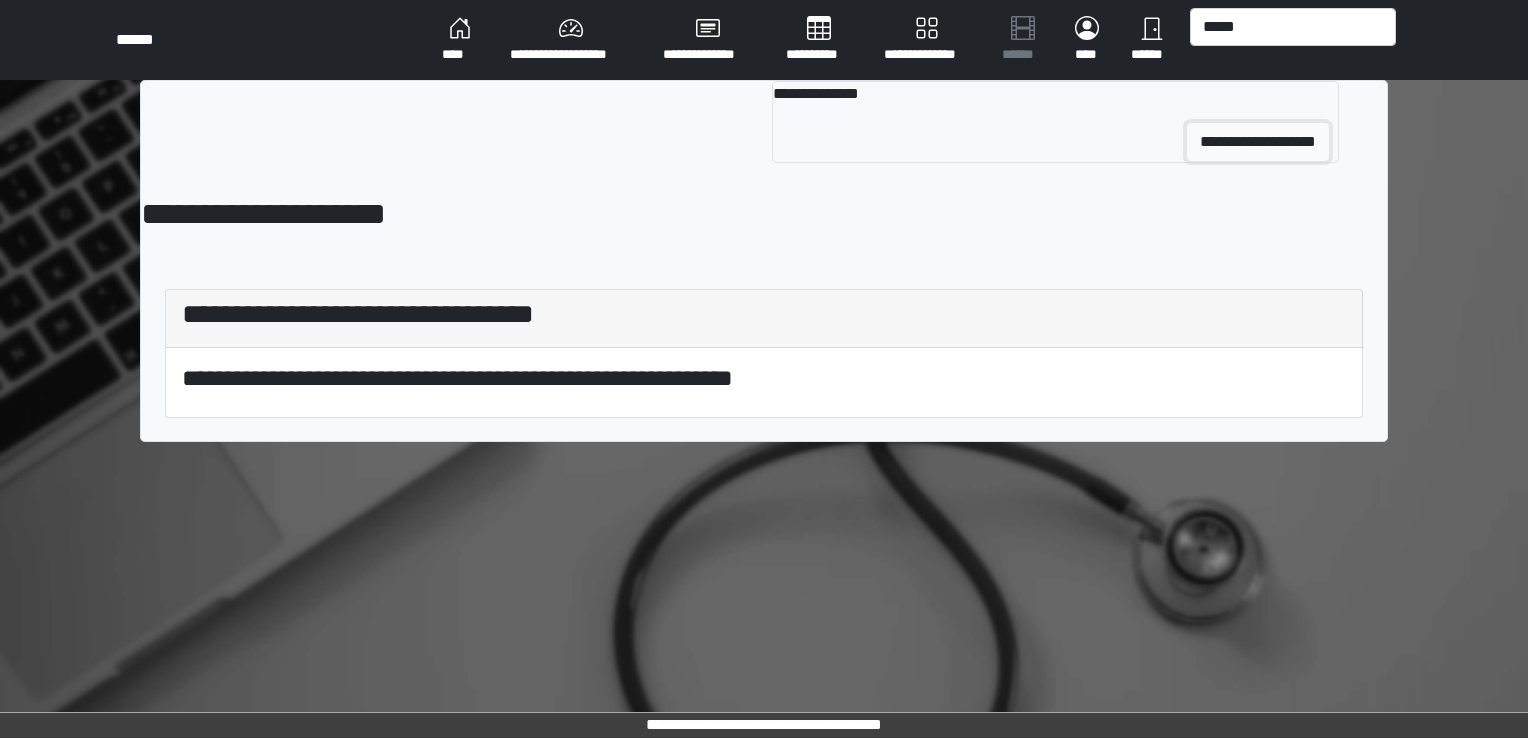 click on "**********" at bounding box center (1258, 142) 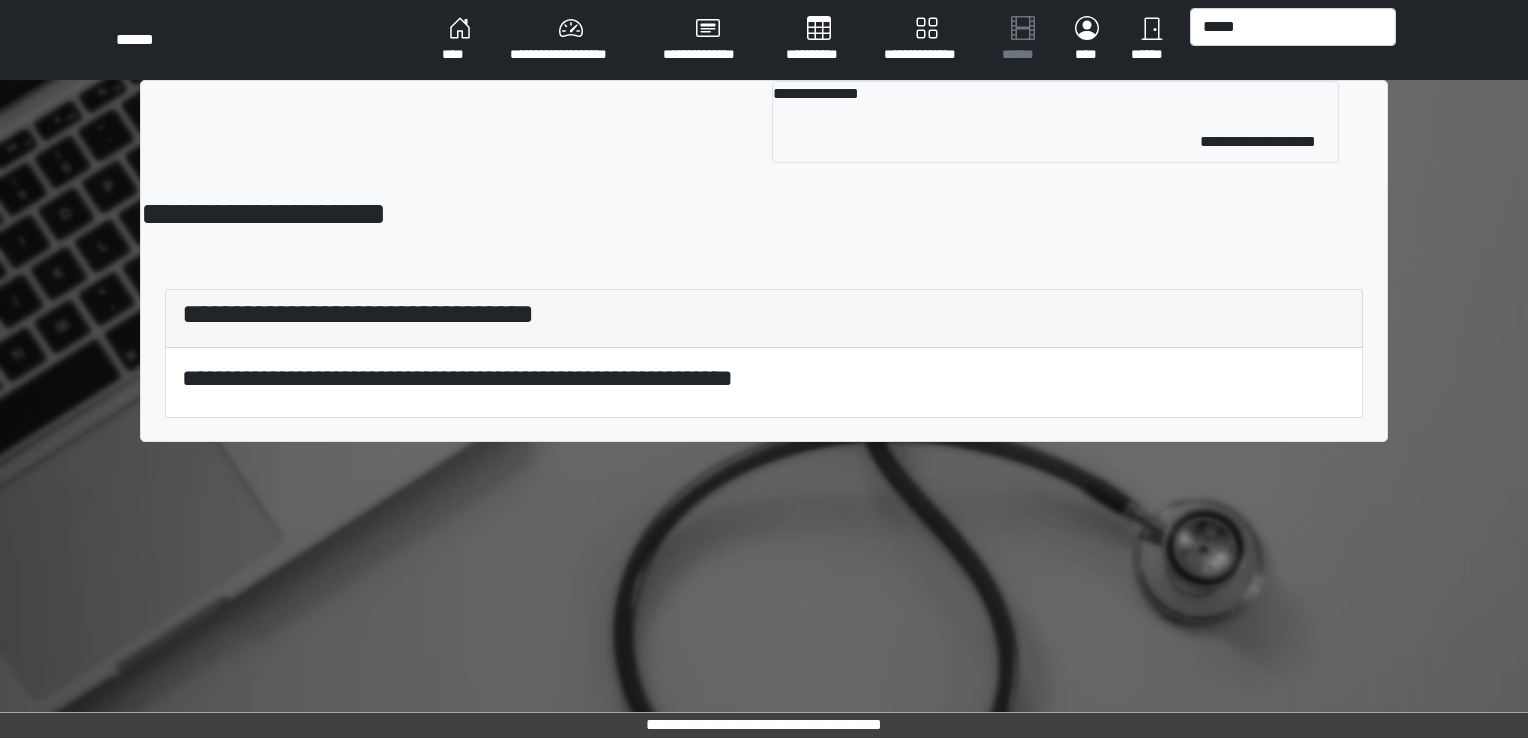 type 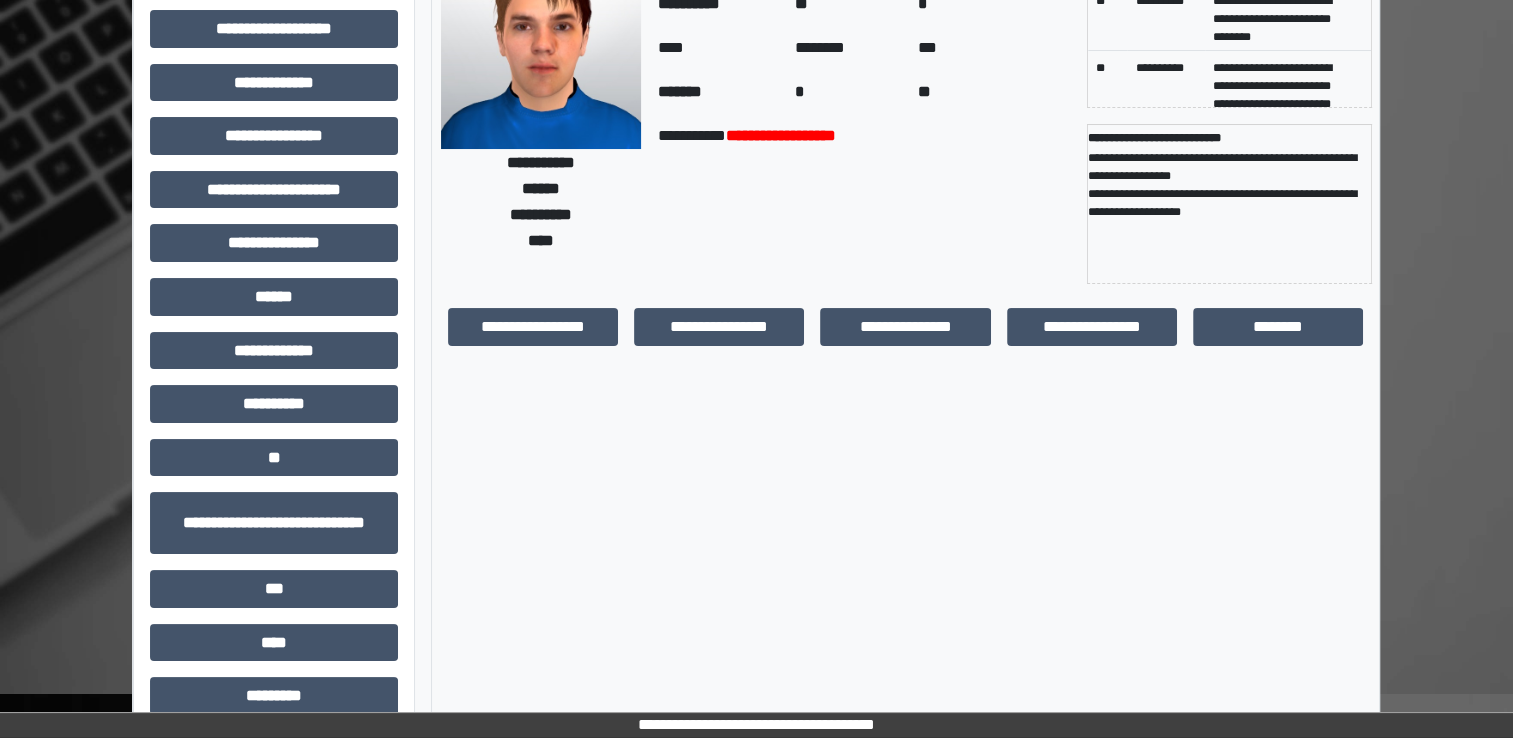 scroll, scrollTop: 184, scrollLeft: 0, axis: vertical 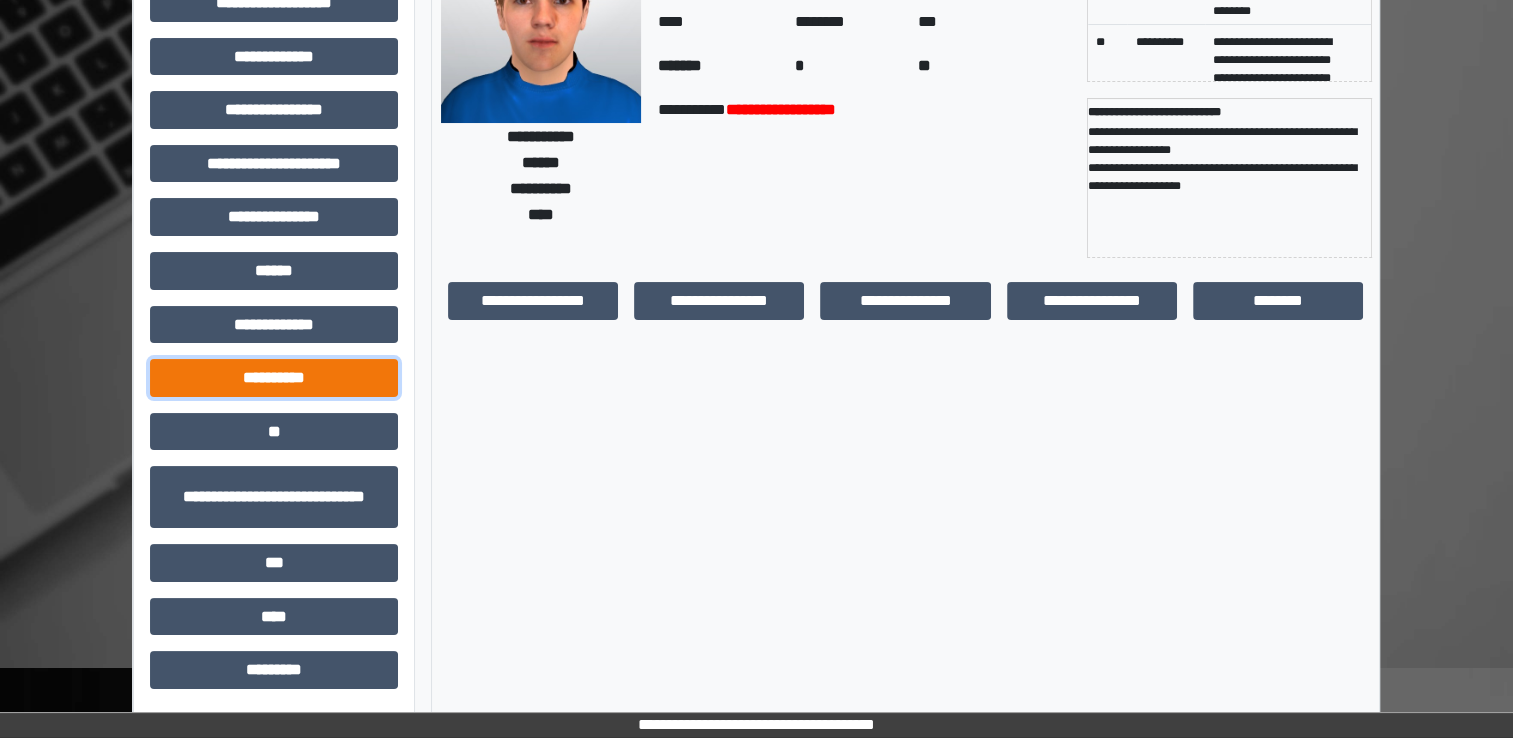 click on "**********" at bounding box center [274, 378] 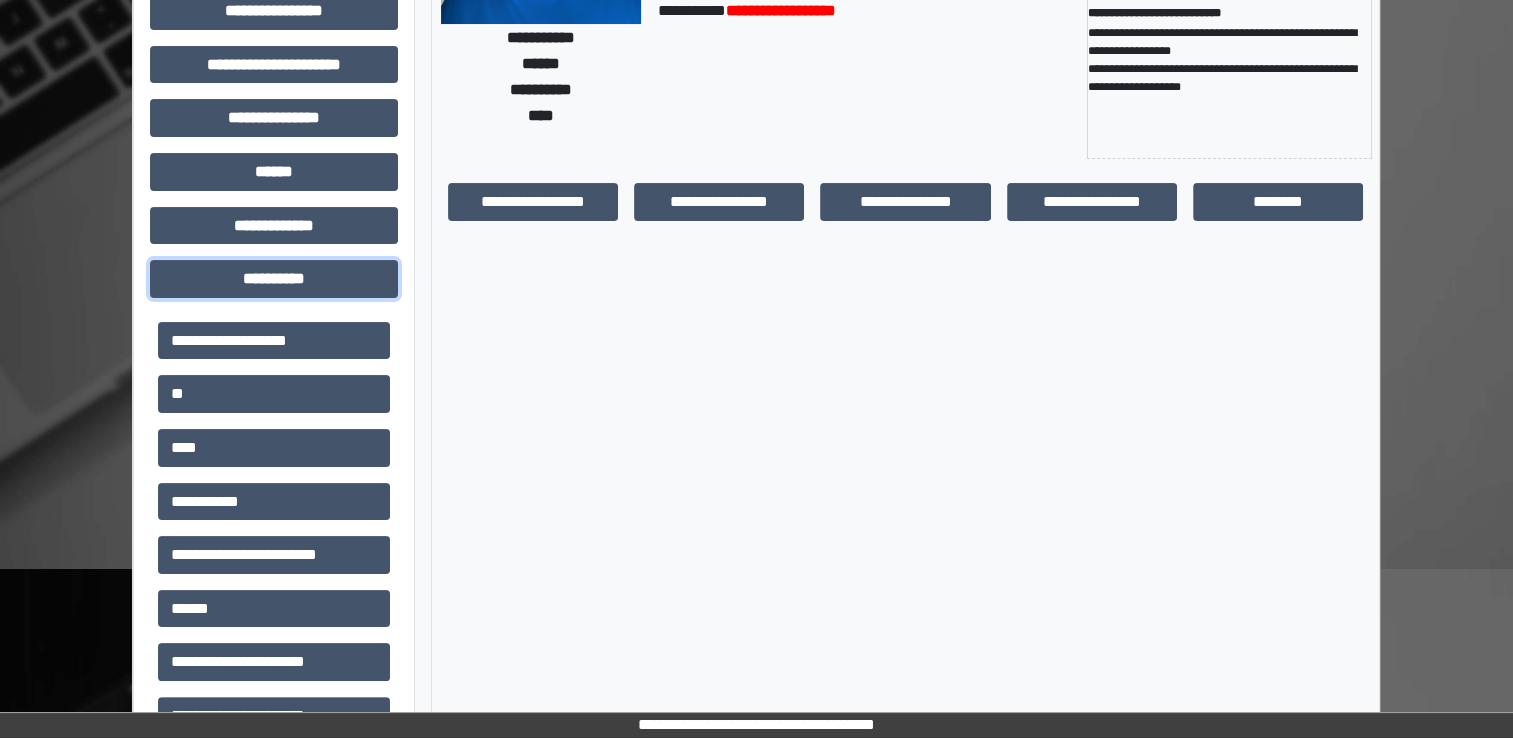 scroll, scrollTop: 365, scrollLeft: 0, axis: vertical 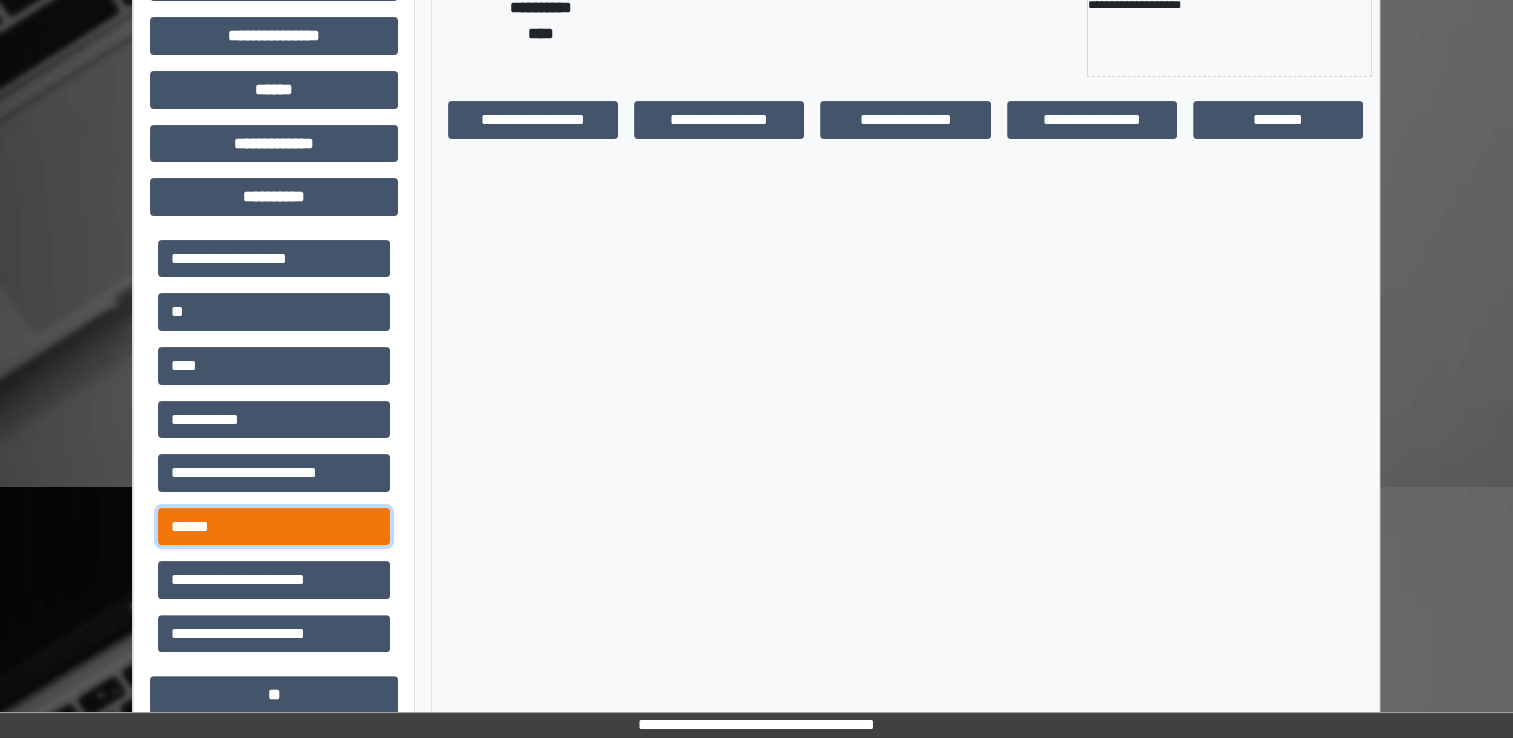 click on "******" at bounding box center [274, 527] 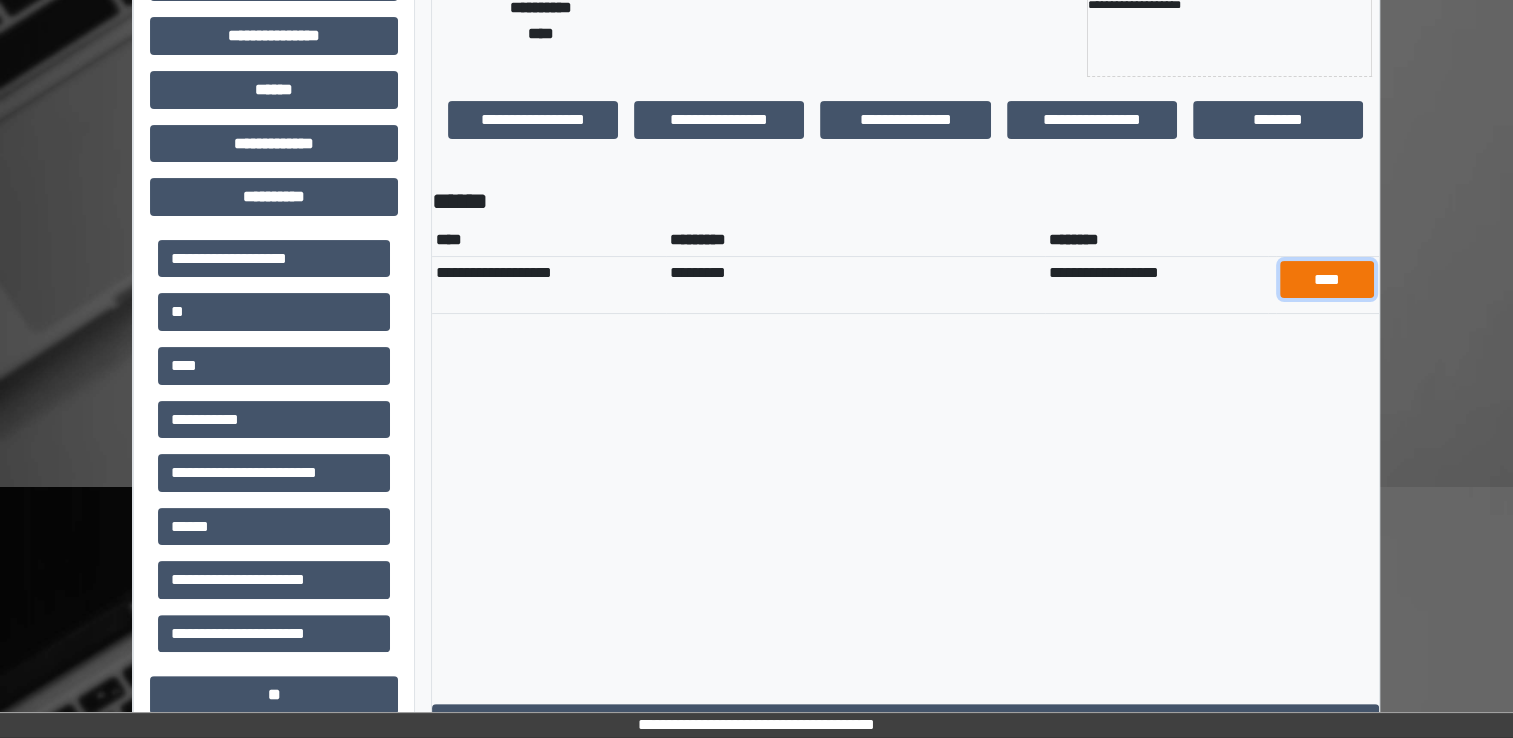 click on "****" at bounding box center [1327, 280] 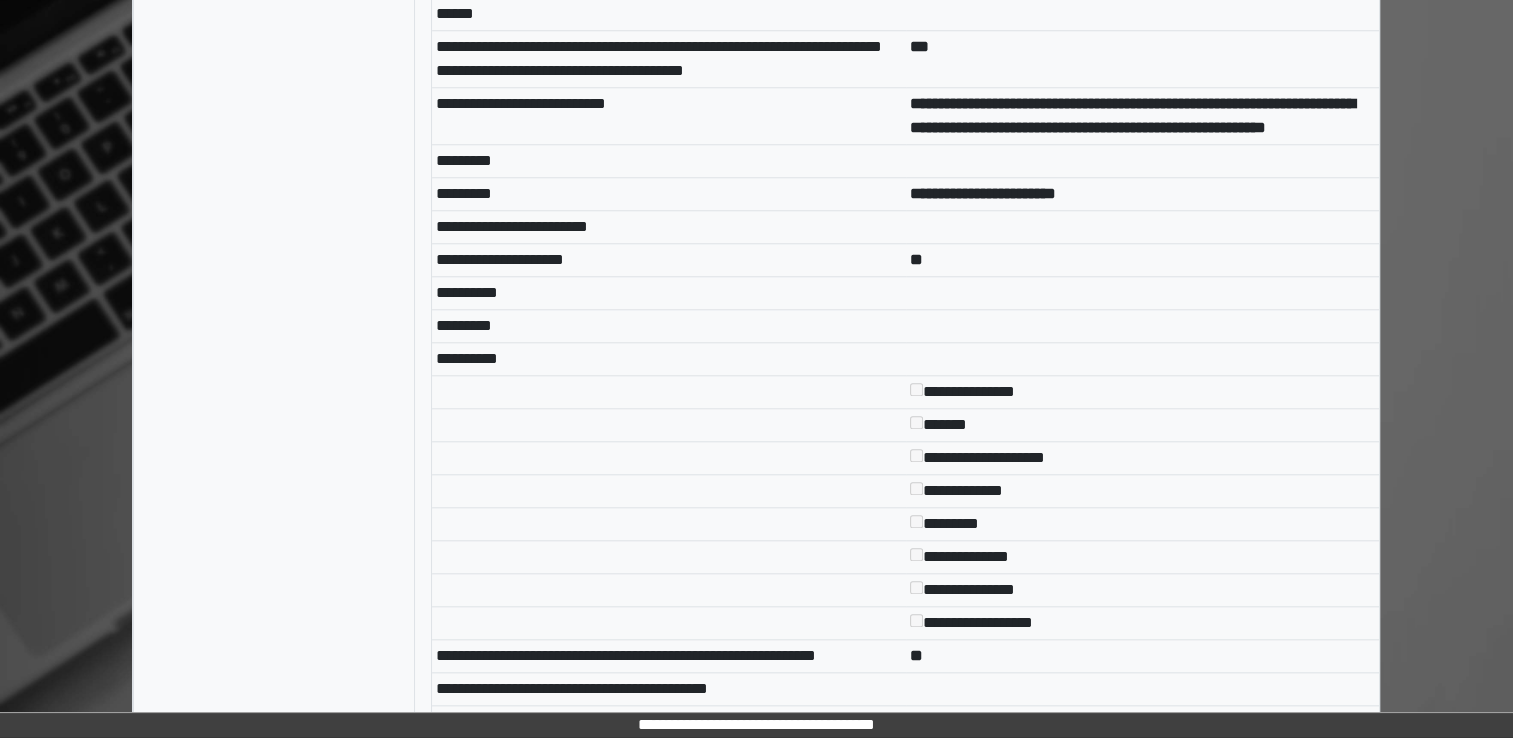 scroll, scrollTop: 1982, scrollLeft: 0, axis: vertical 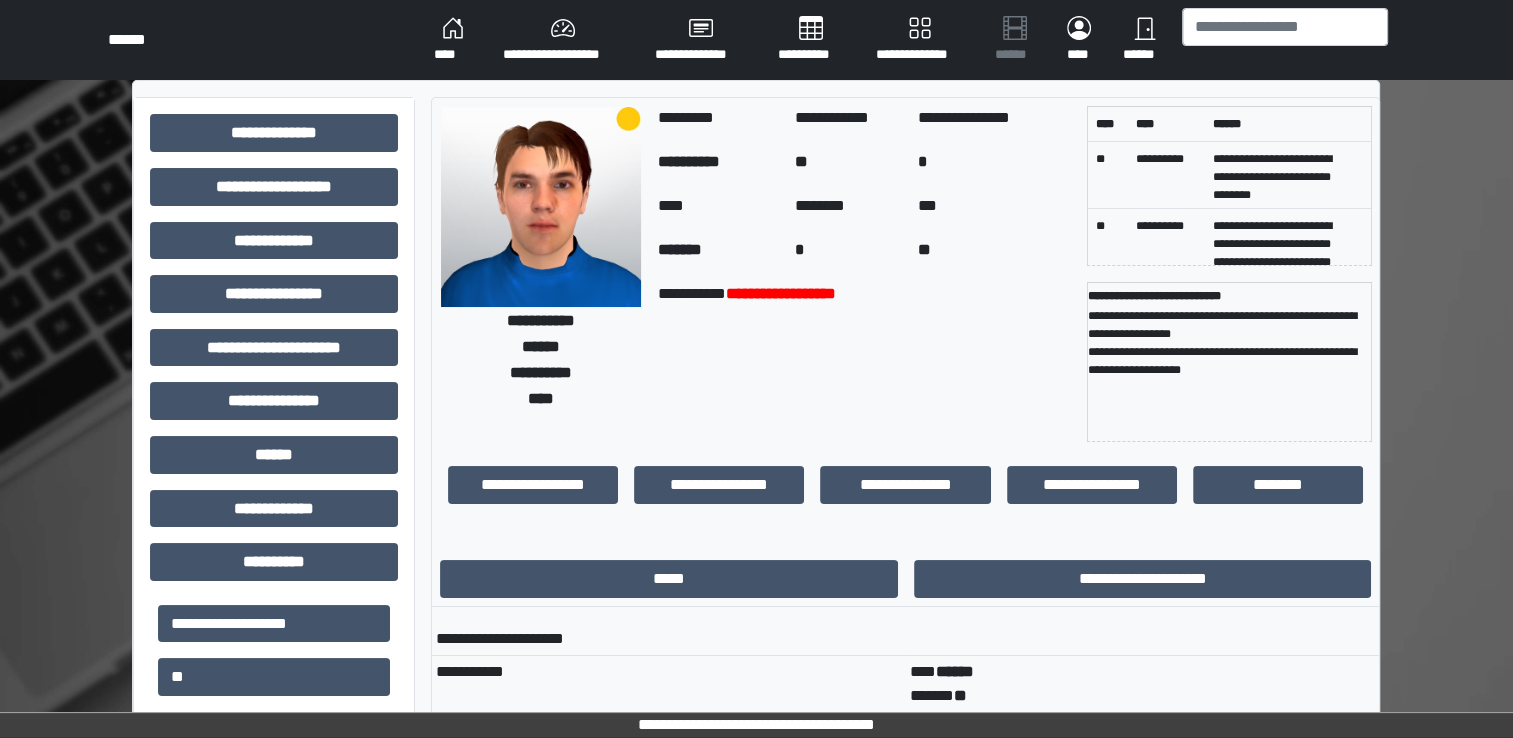 drag, startPoint x: 1508, startPoint y: 38, endPoint x: 1519, endPoint y: 41, distance: 11.401754 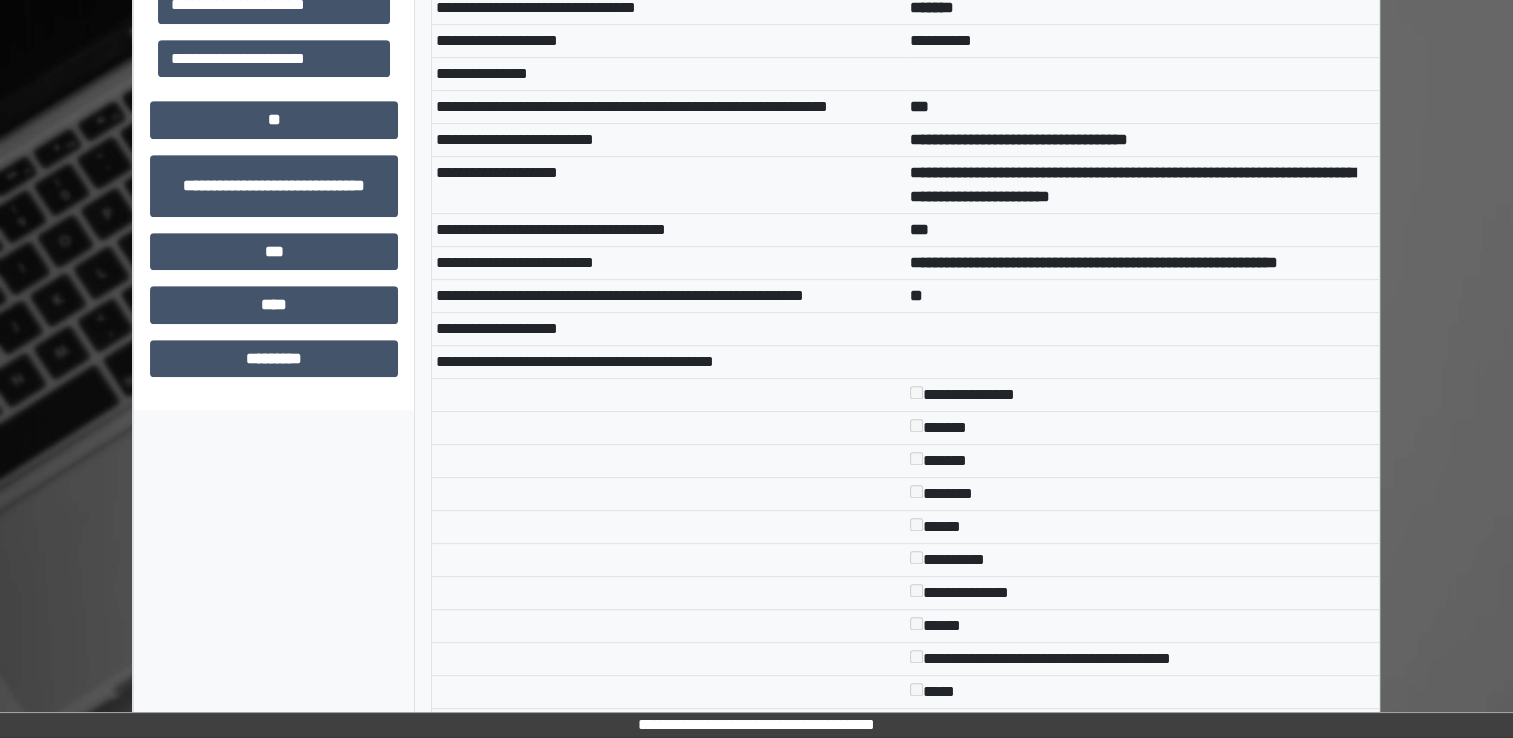 scroll, scrollTop: 0, scrollLeft: 0, axis: both 